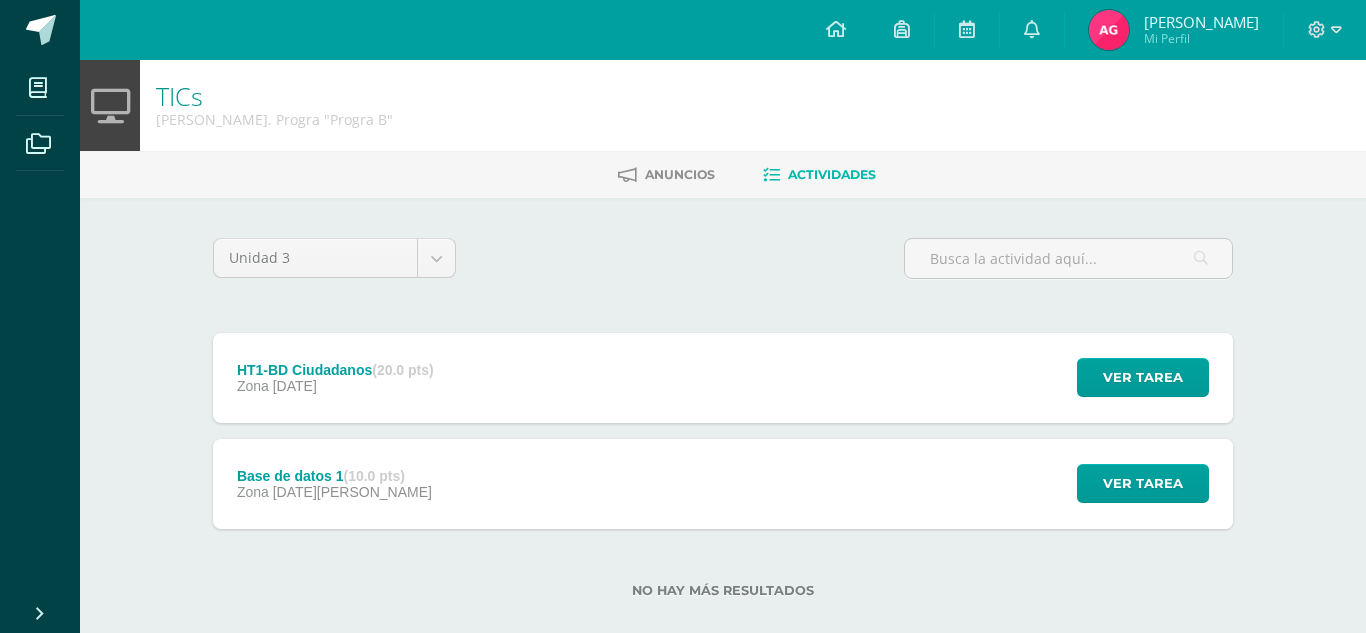 scroll, scrollTop: 0, scrollLeft: 0, axis: both 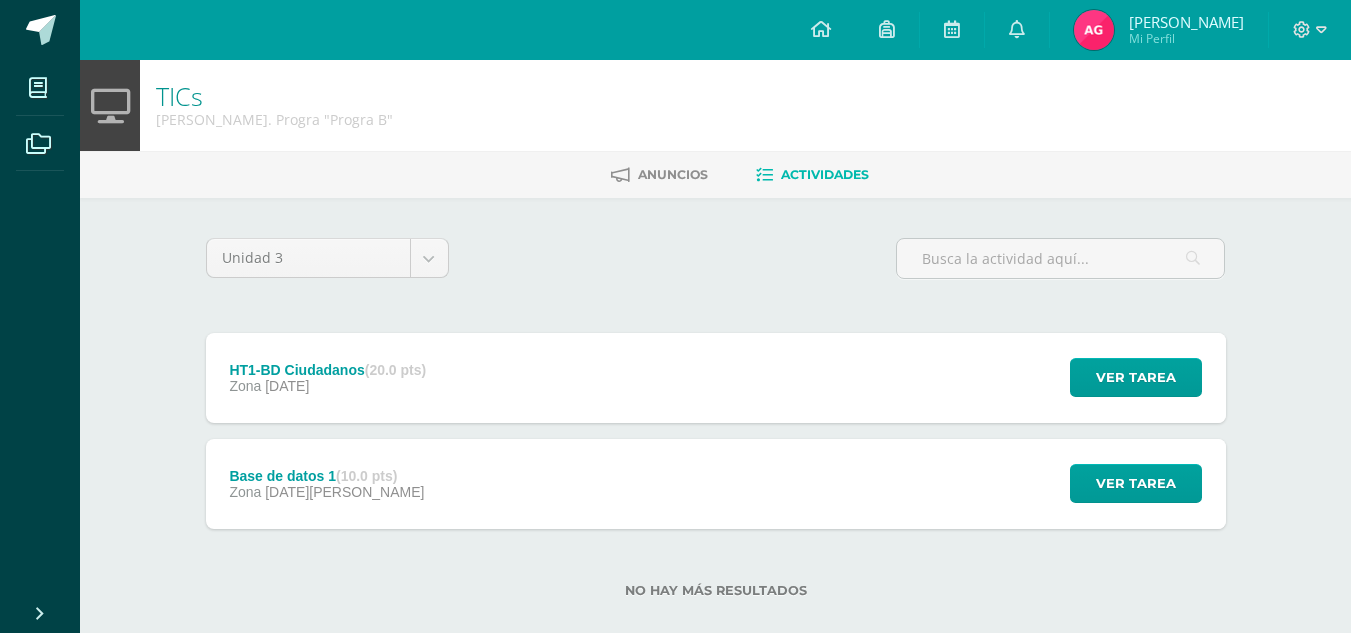 click on "HT1-BD Ciudadanos  (20.0 pts)
Zona
13 de Julio" at bounding box center (328, 378) 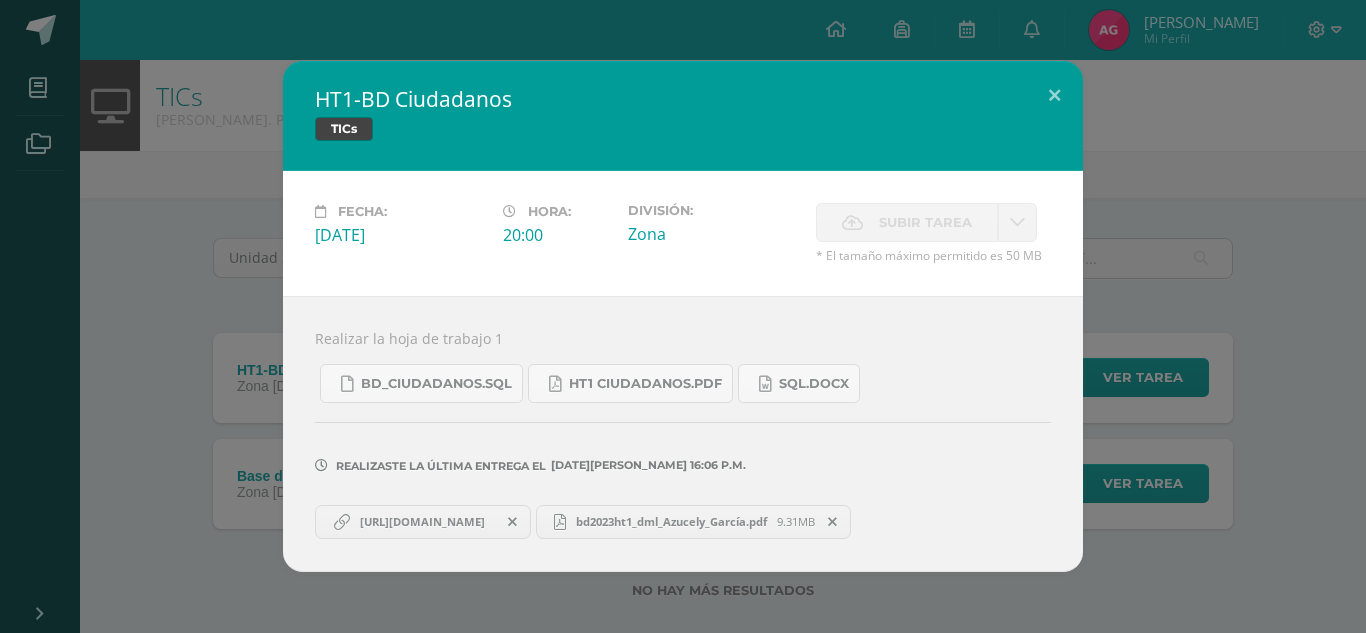 click on "bd2023ht1_dml_Azucely_García.pdf
9.31MB" at bounding box center (694, 522) 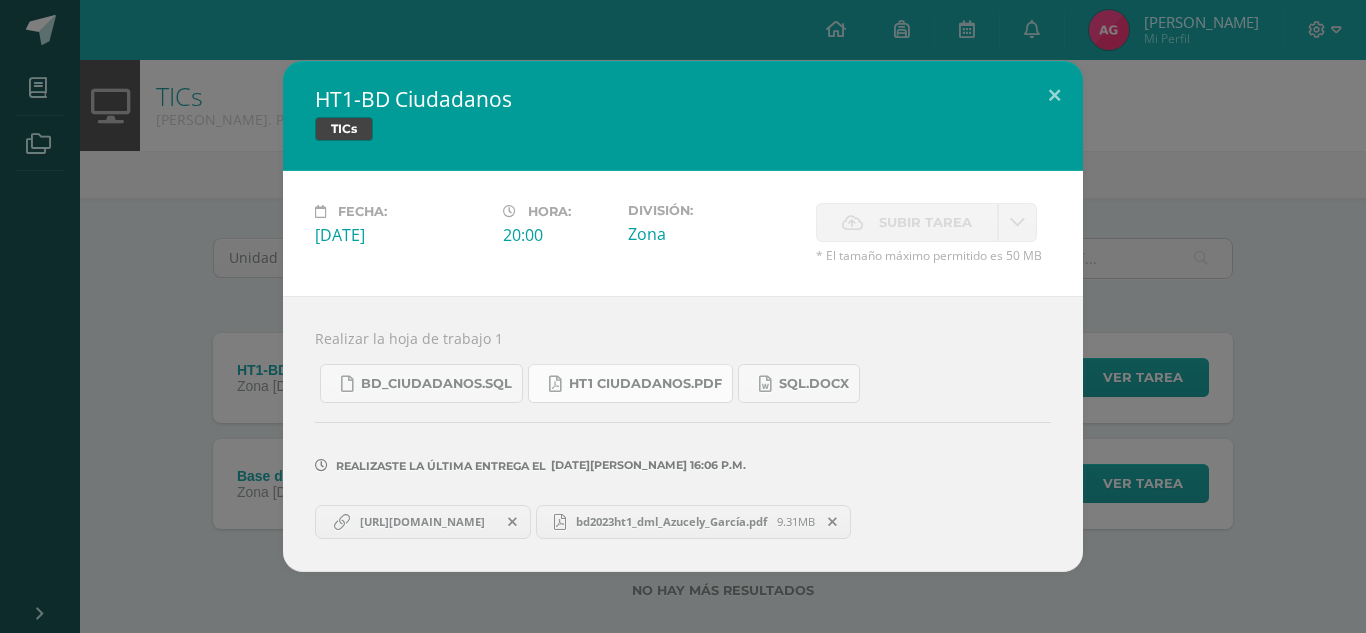 click on "HT1 CIUDADANOS.pdf" at bounding box center (630, 383) 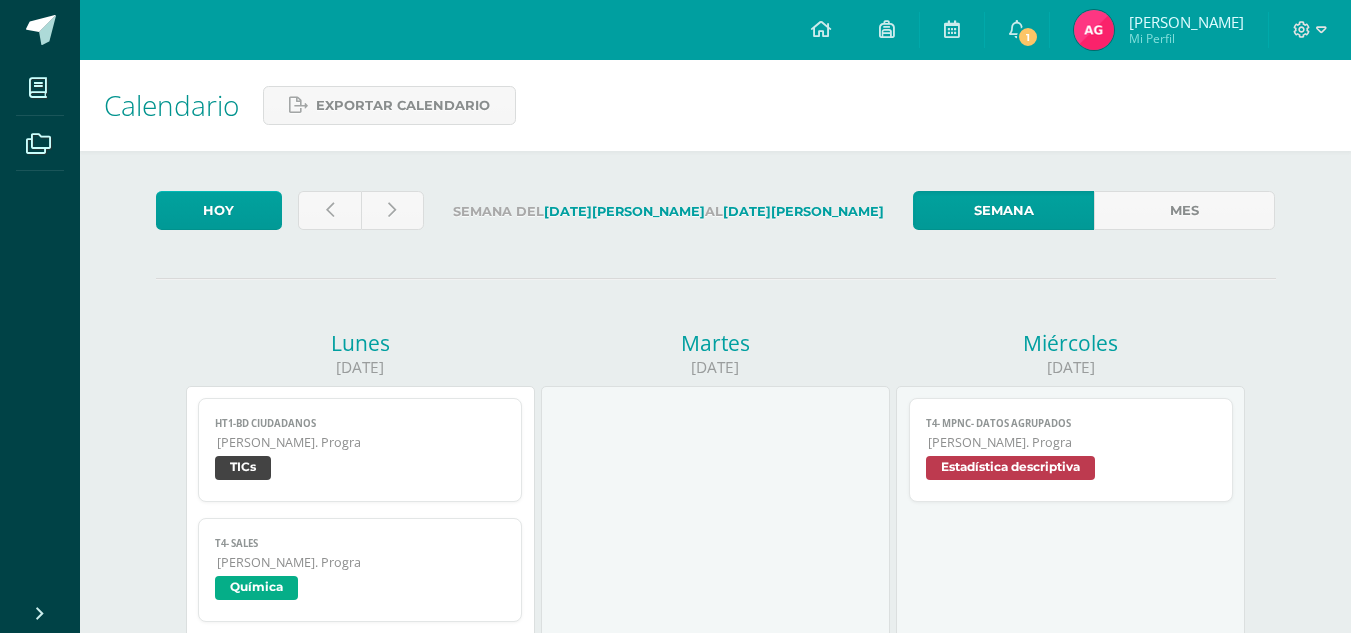 scroll, scrollTop: 0, scrollLeft: 0, axis: both 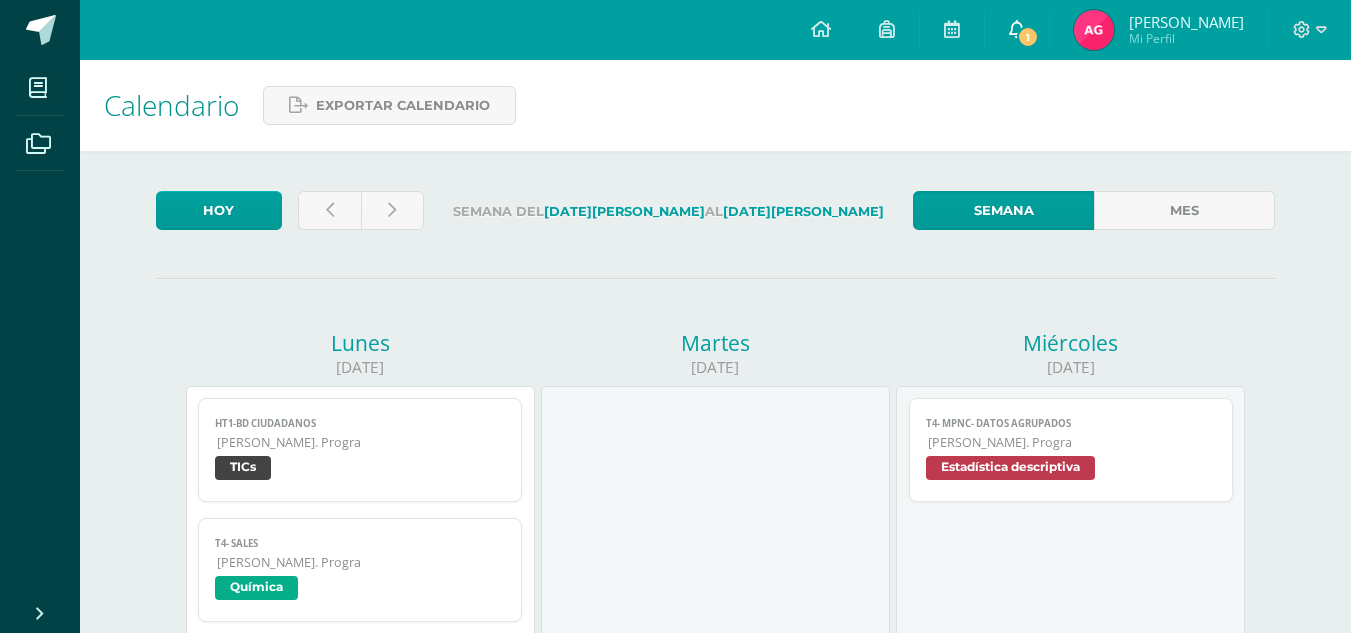 click at bounding box center (1017, 29) 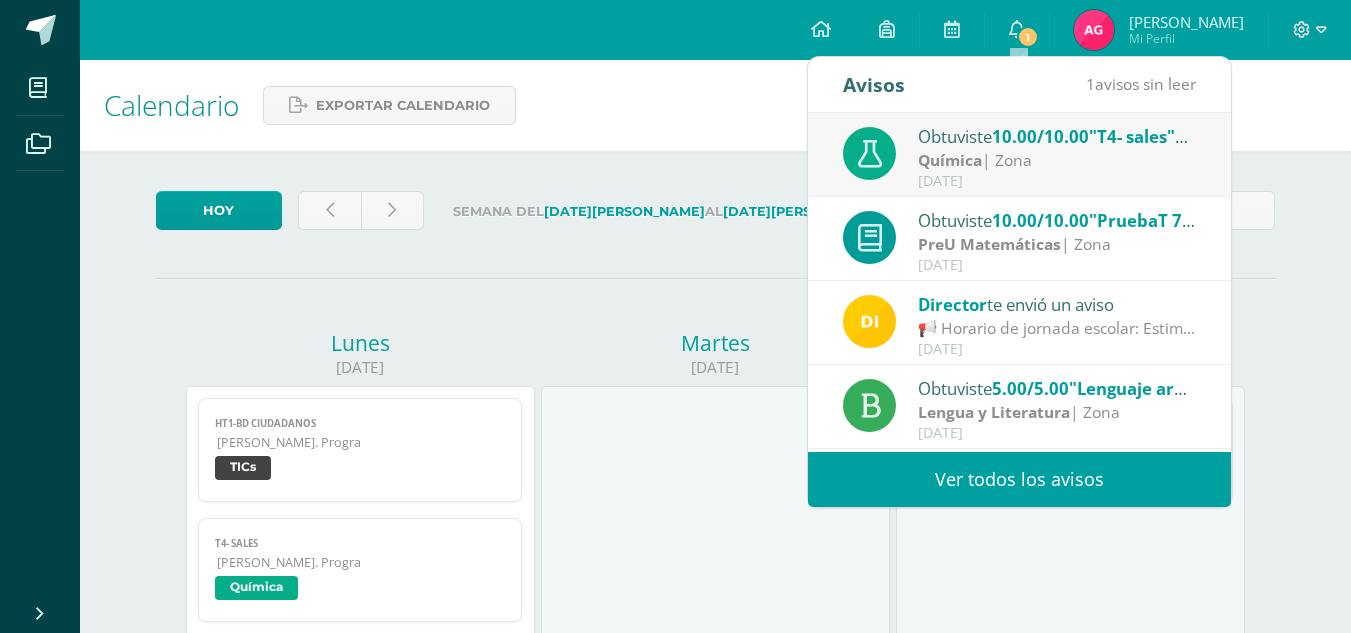 click on "Obtuviste
10.00/10.00  "T4- sales"
en
Química" at bounding box center [1057, 136] 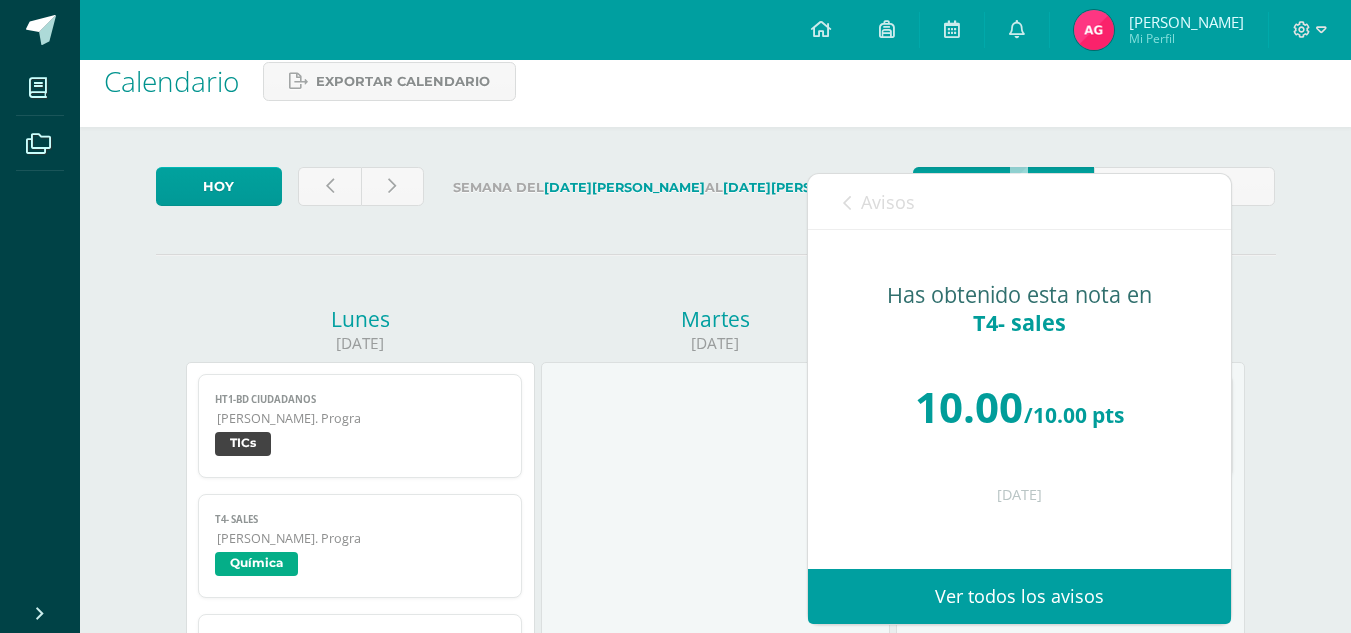 scroll, scrollTop: 0, scrollLeft: 0, axis: both 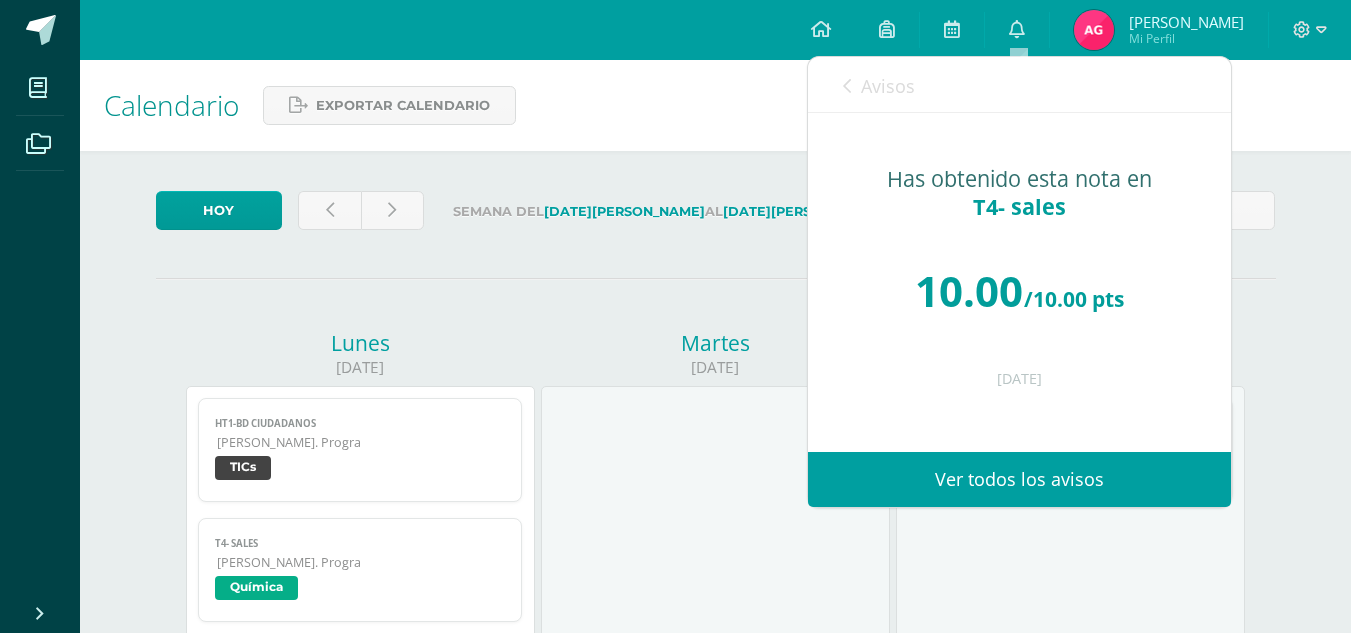 click on "Avisos" at bounding box center (879, 85) 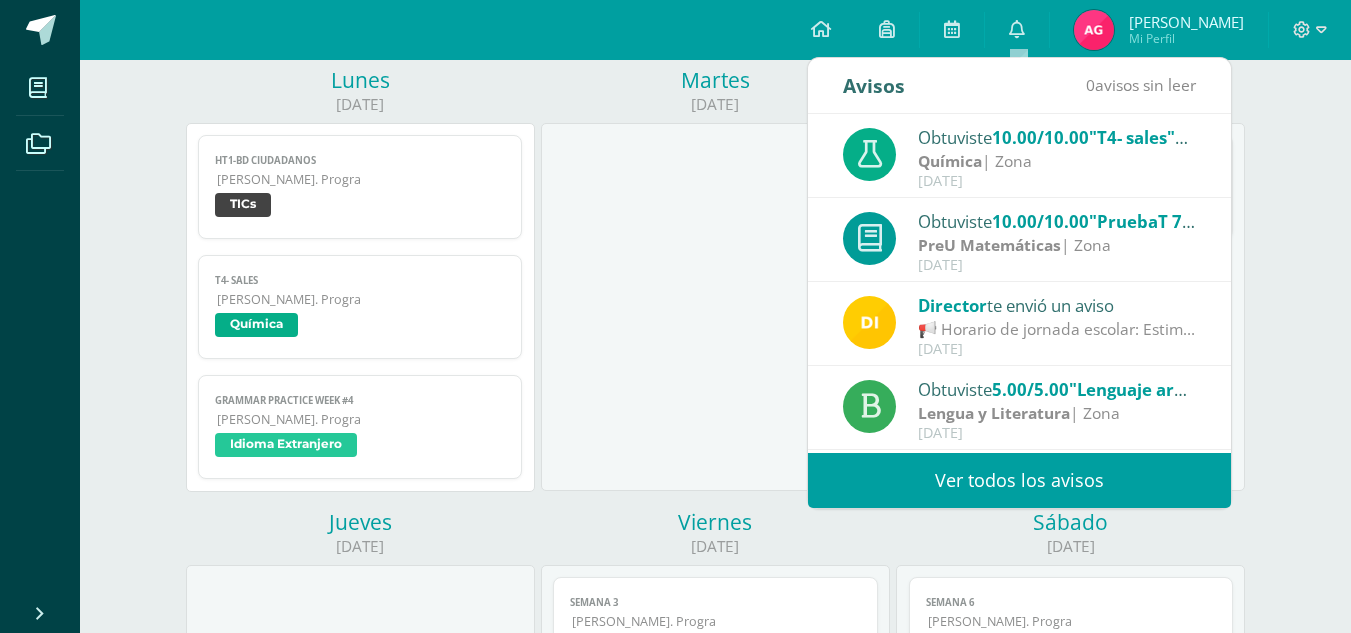 scroll, scrollTop: 343, scrollLeft: 0, axis: vertical 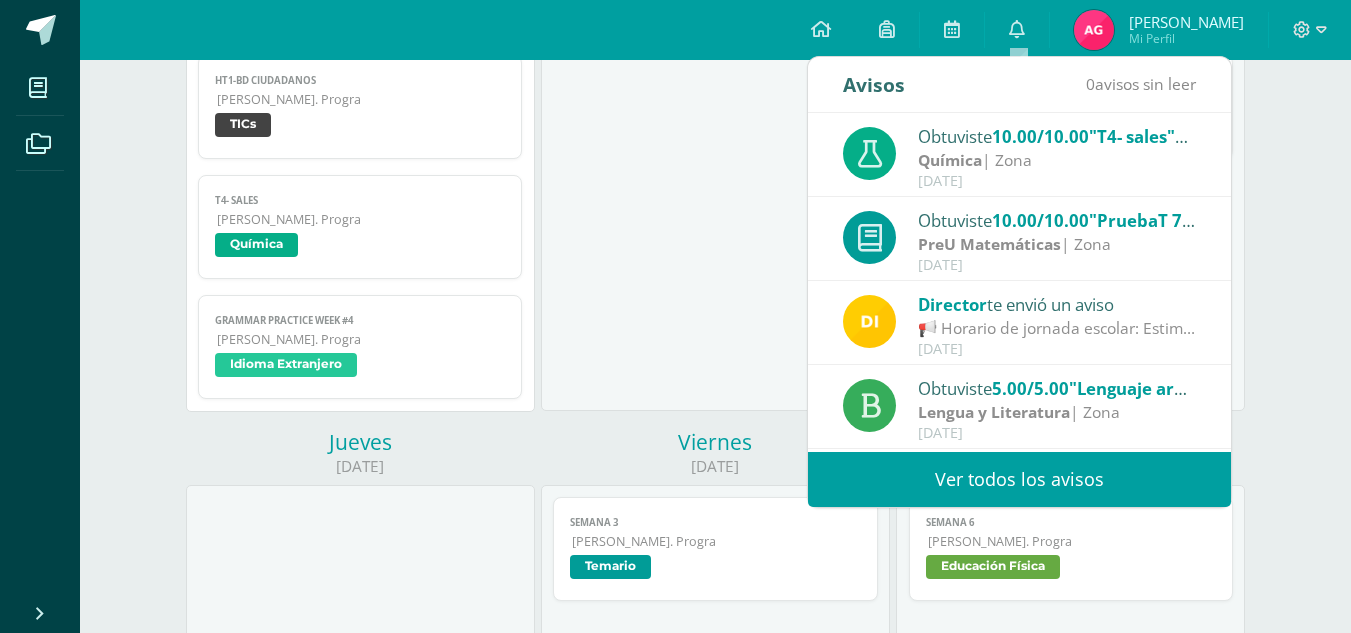 click on "Martes
15/07/2025" at bounding box center (715, 206) 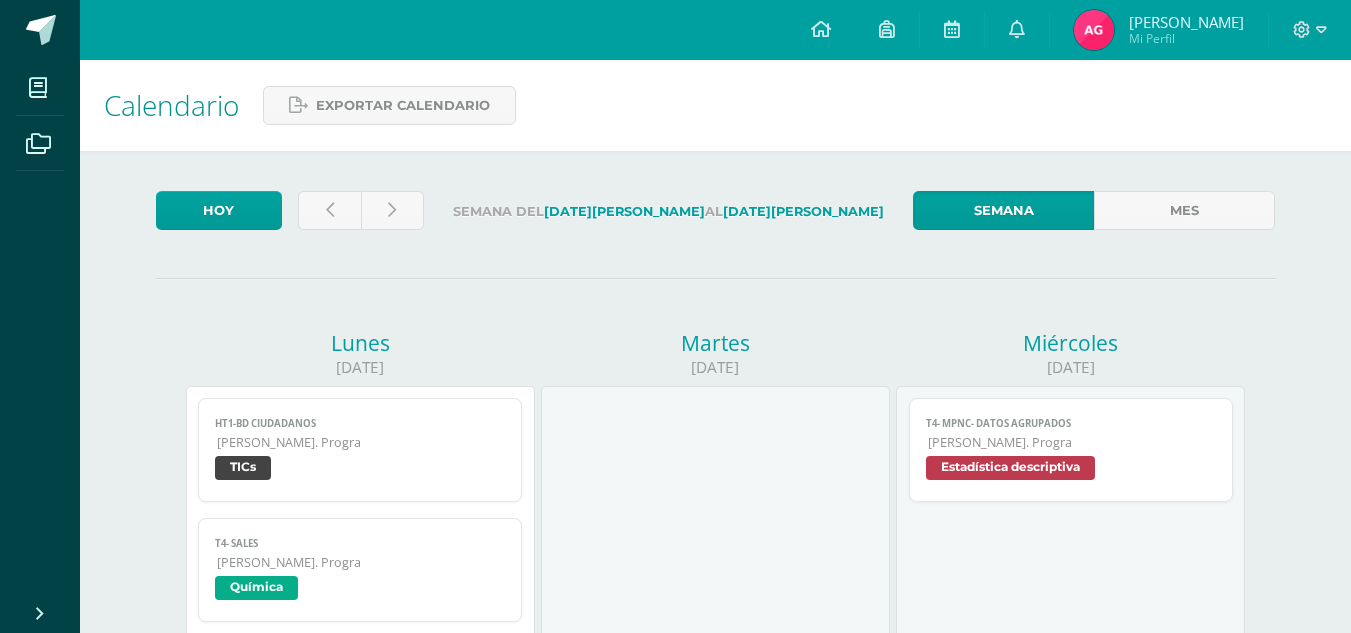scroll, scrollTop: 274, scrollLeft: 0, axis: vertical 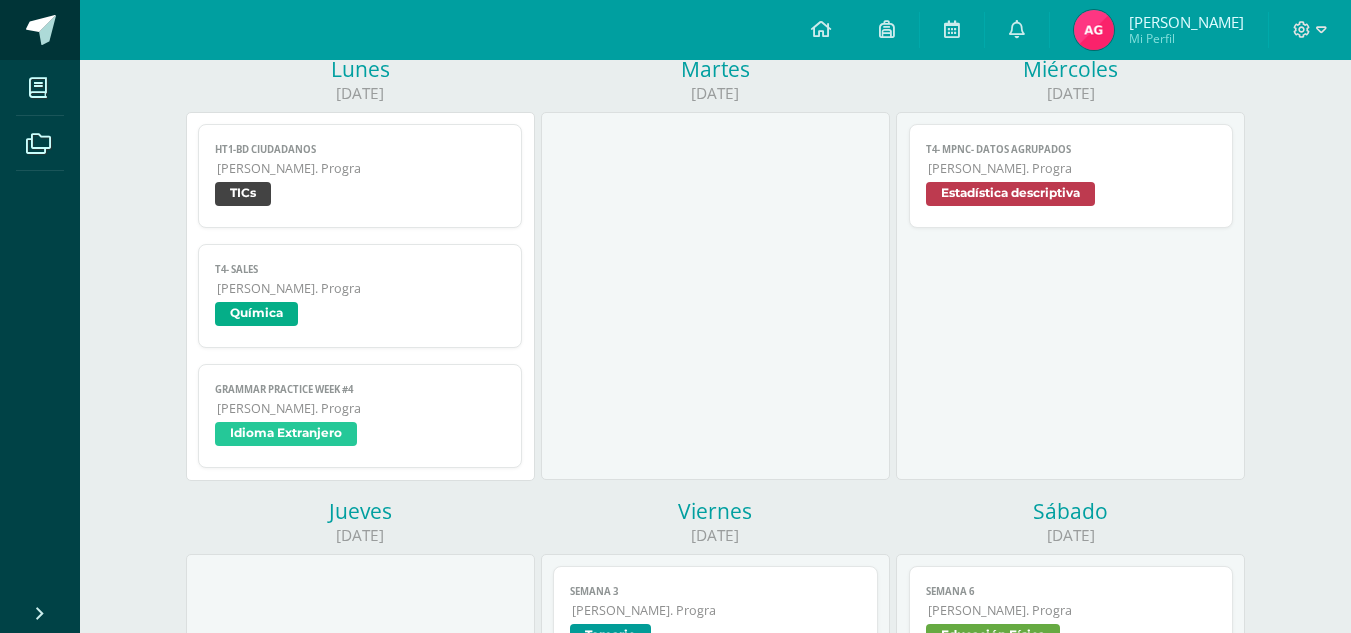 click at bounding box center (110, 31) 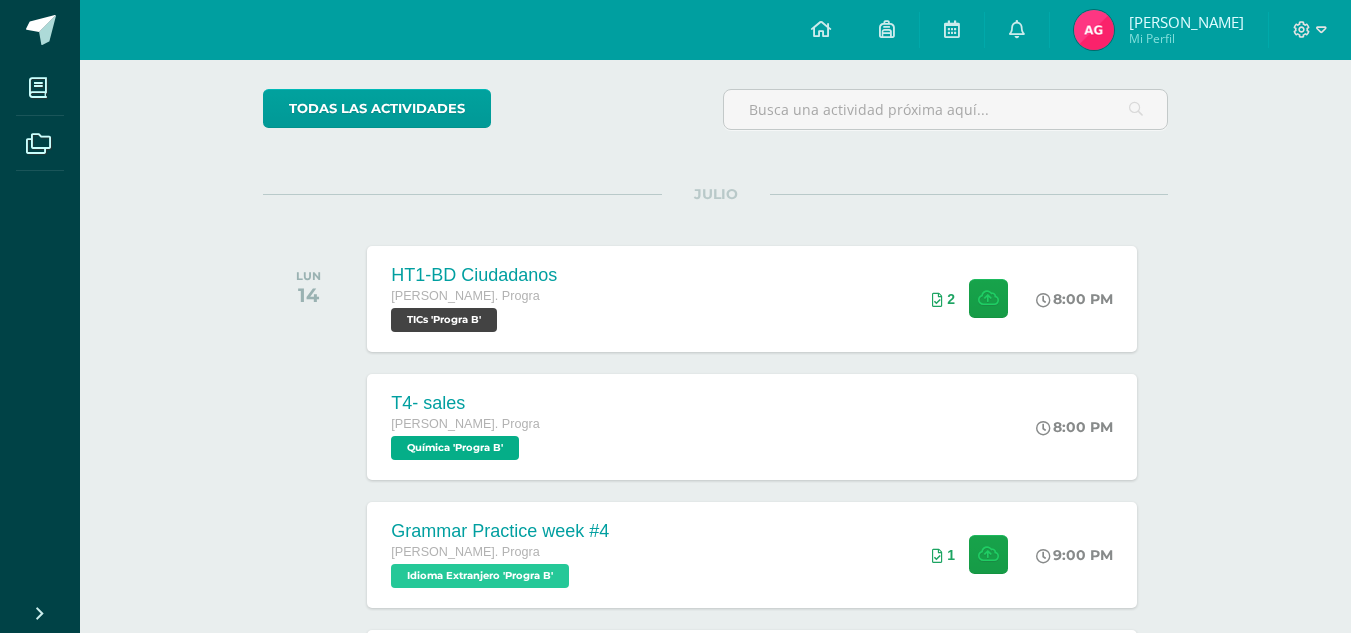 scroll, scrollTop: 230, scrollLeft: 0, axis: vertical 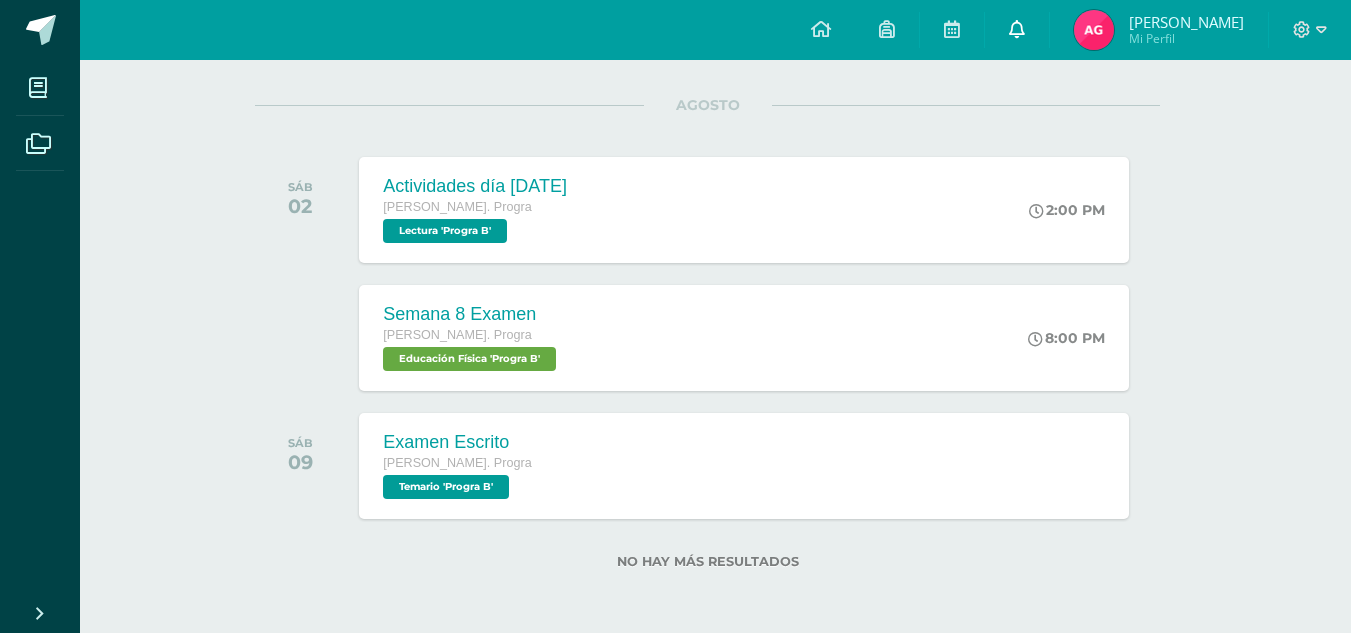 click at bounding box center (1017, 30) 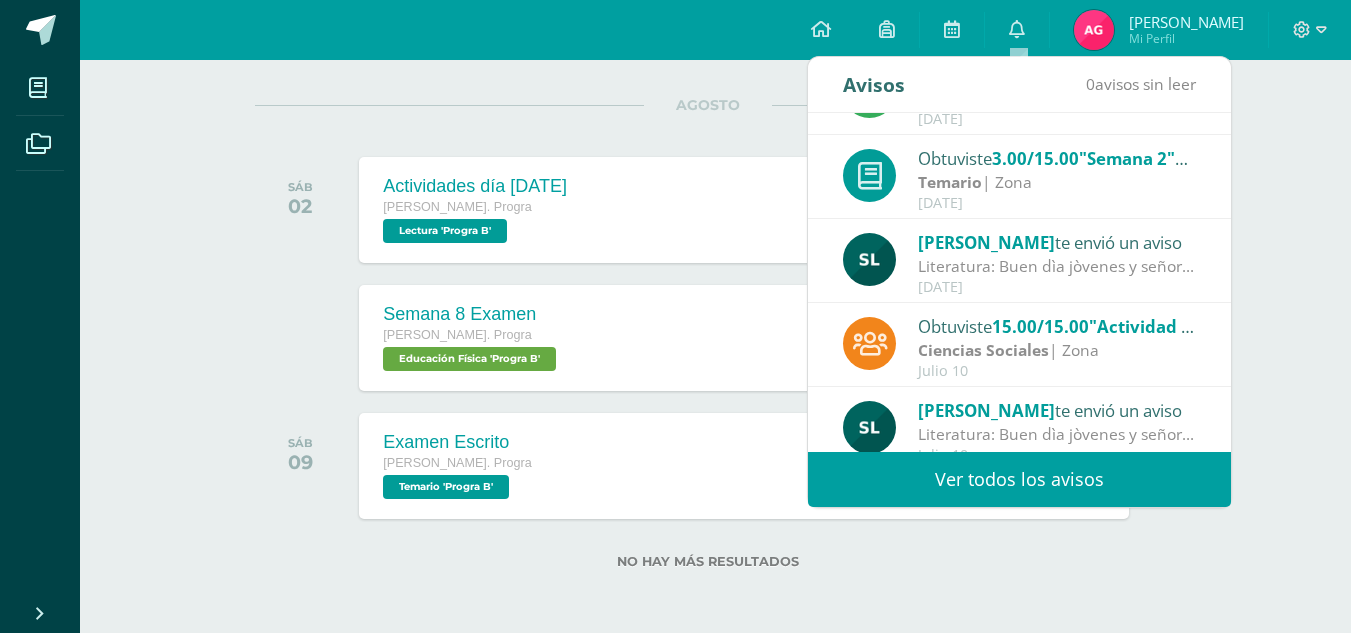 scroll, scrollTop: 315, scrollLeft: 0, axis: vertical 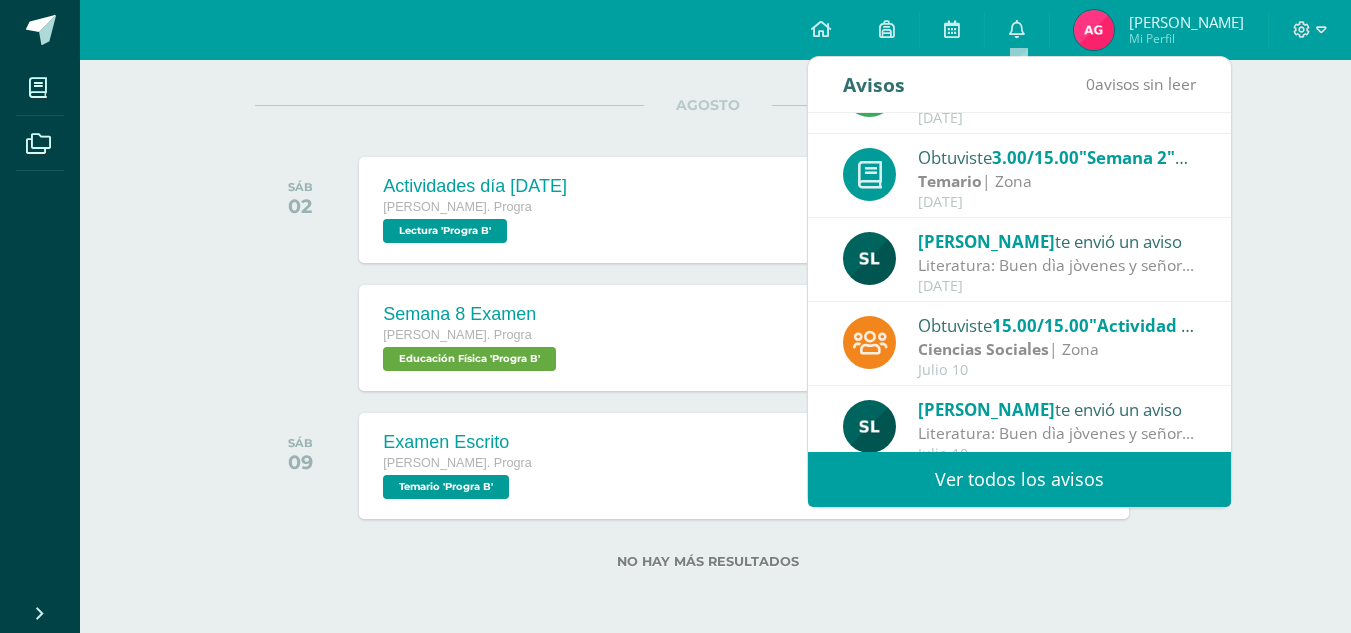 click on "Temario
| Zona" at bounding box center [1057, 181] 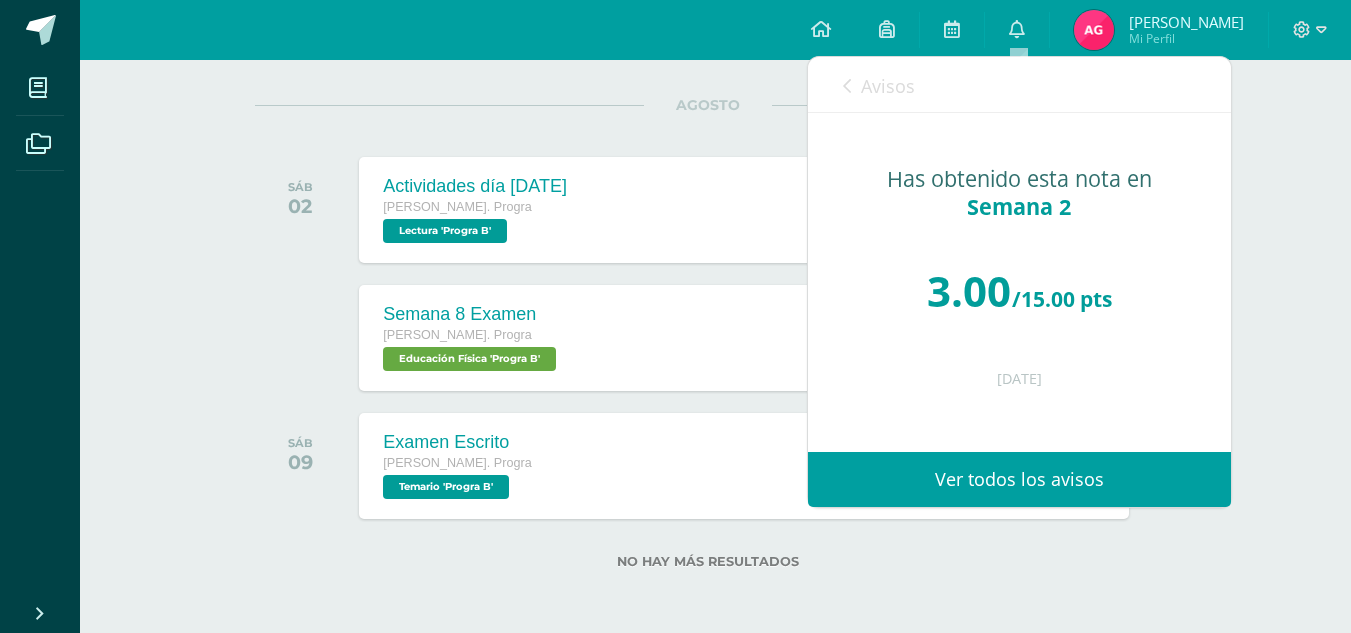 click on "Avisos" at bounding box center (879, 85) 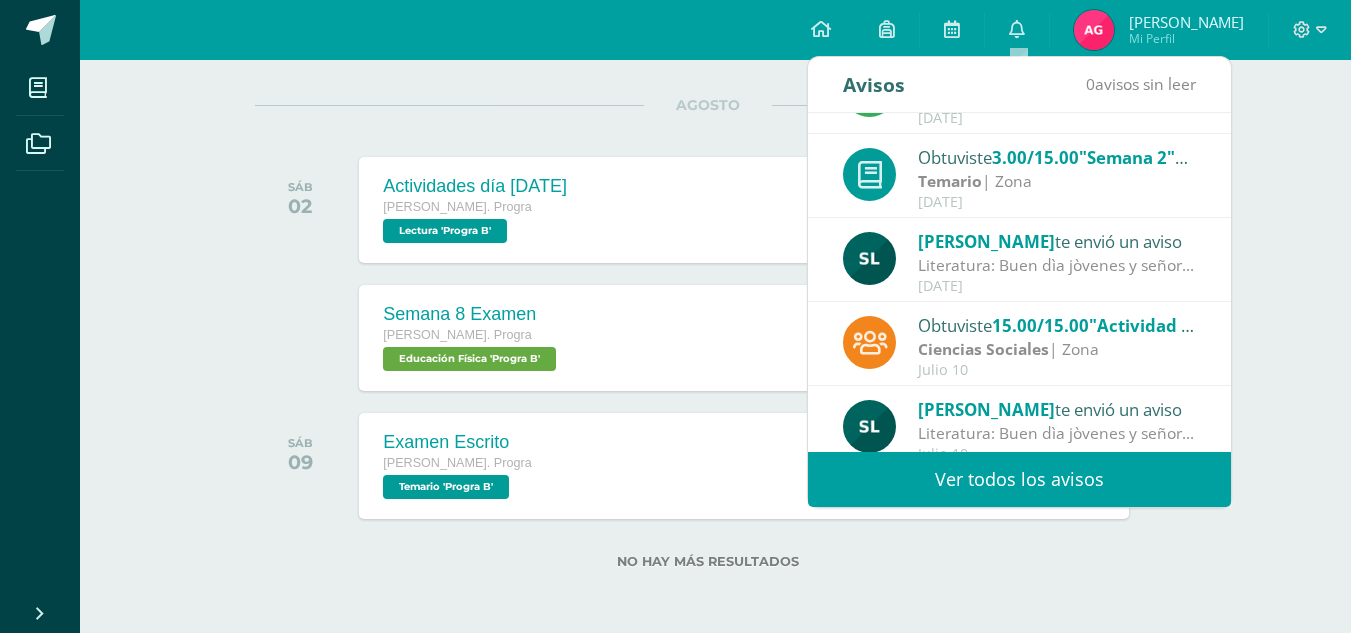 scroll, scrollTop: 333, scrollLeft: 0, axis: vertical 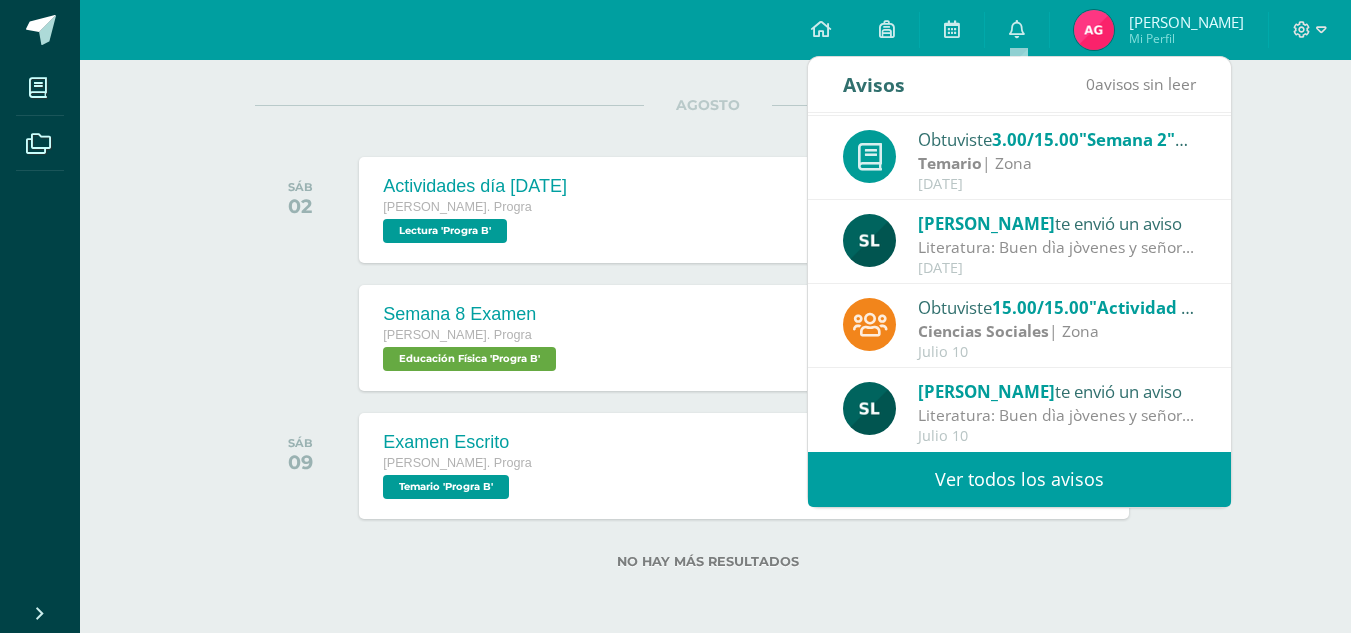 click on "Ciencias Sociales
| Zona" at bounding box center (1057, 331) 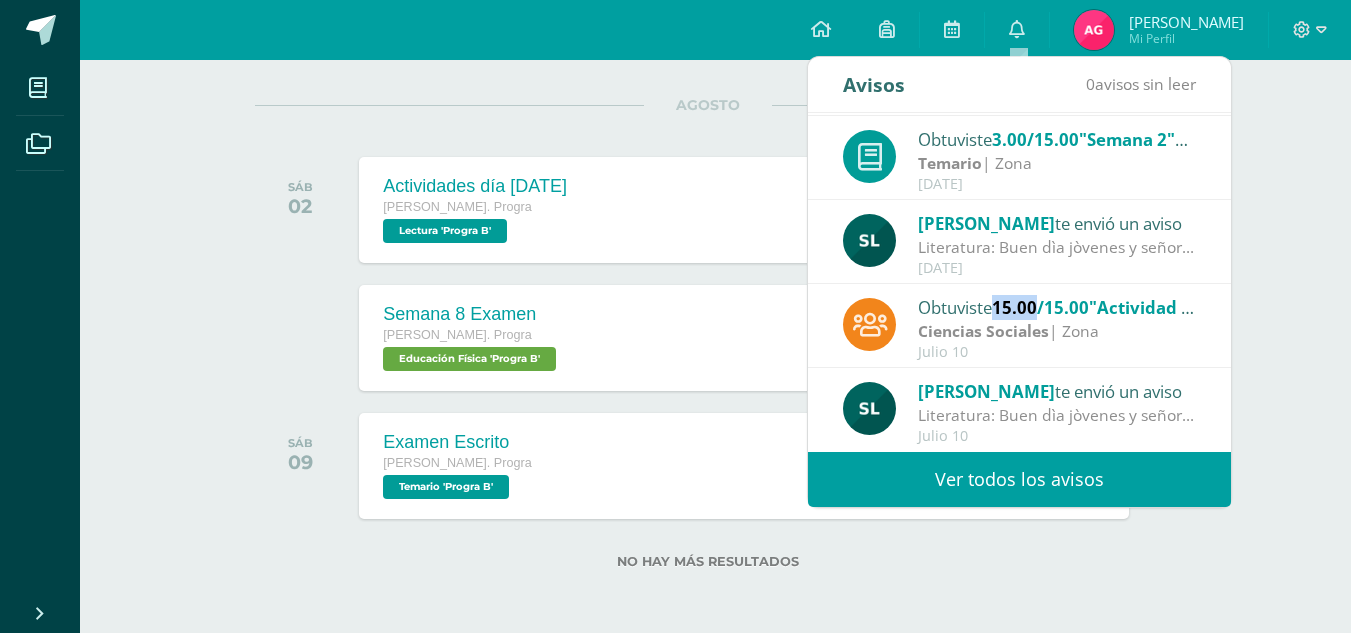 click on "15.00/15.00" at bounding box center [1040, 307] 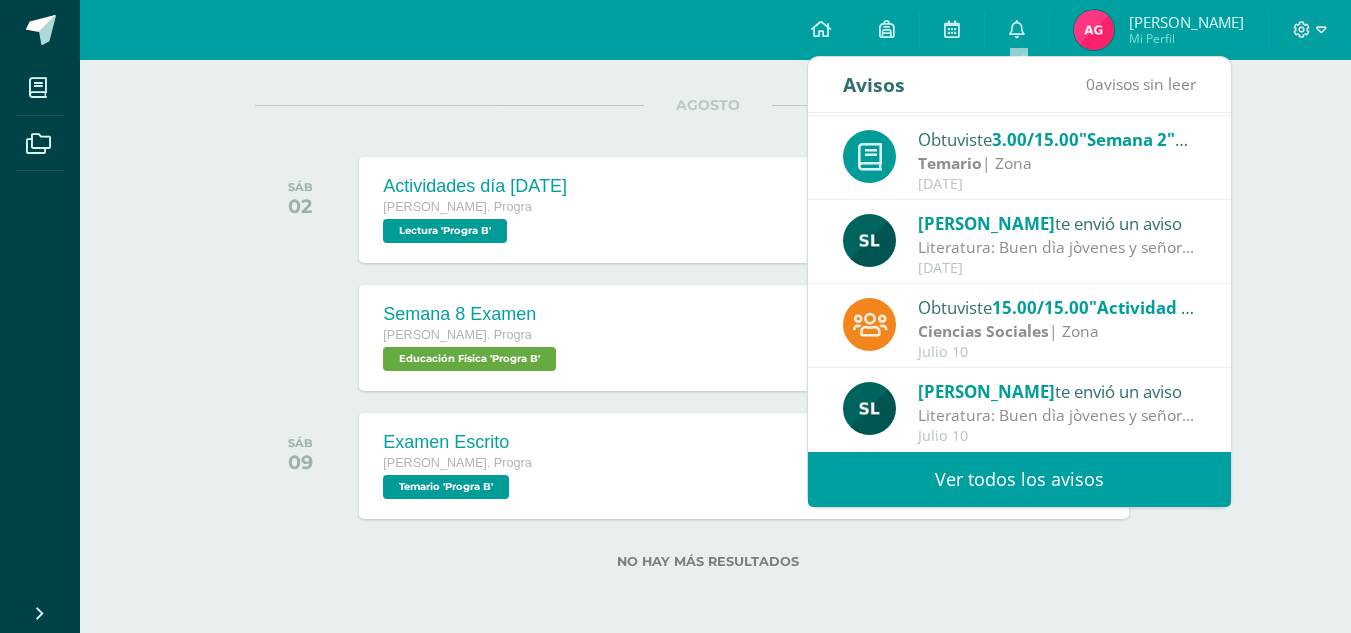 click on "Obtuviste
15.00/15.00  "Actividad Especial"
en
Ciencias Sociales" at bounding box center (1057, 307) 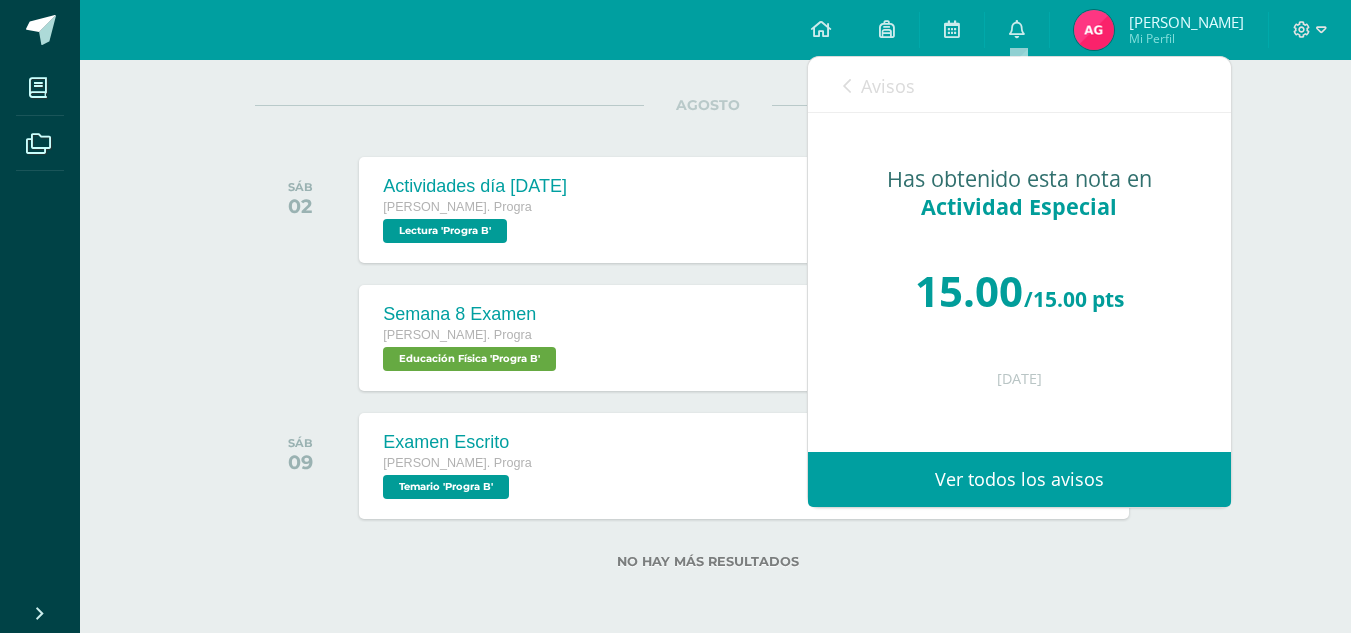 scroll, scrollTop: 25, scrollLeft: 0, axis: vertical 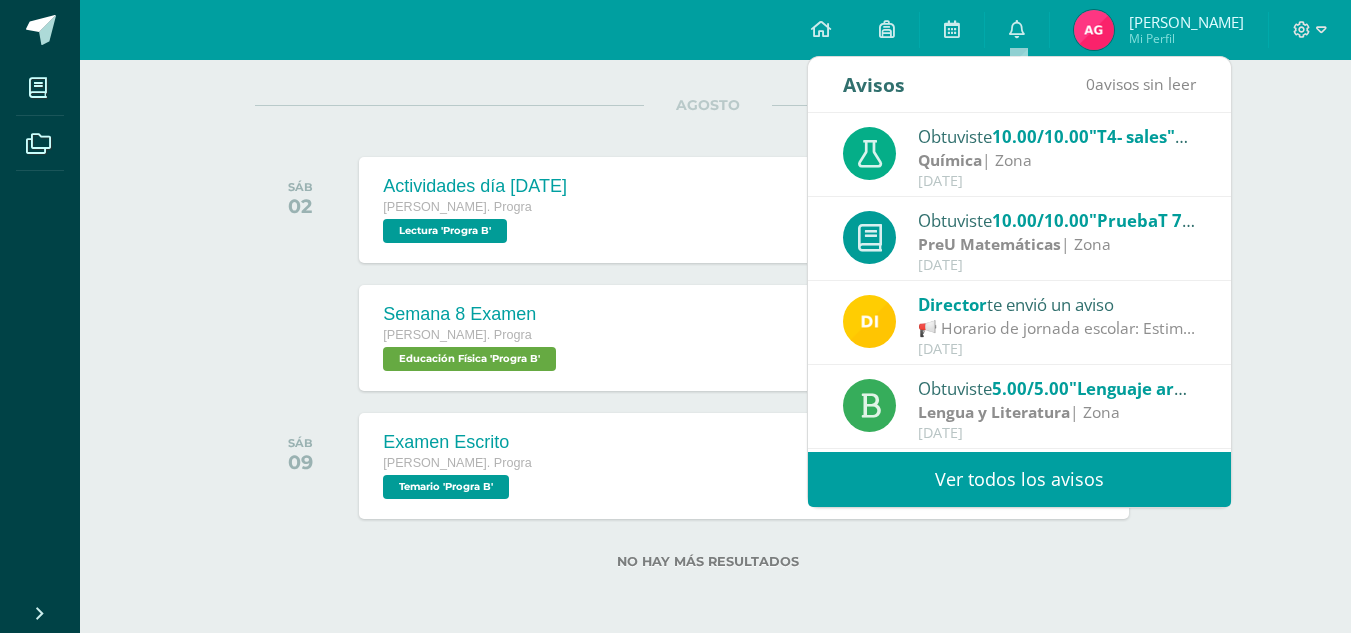 click on "📢 Horario de jornada escolar:
Estimado padres de familia y/o encargados
Compartimos información a tomar en cuenta.
Atentamente;
Dirección General" at bounding box center [1057, 328] 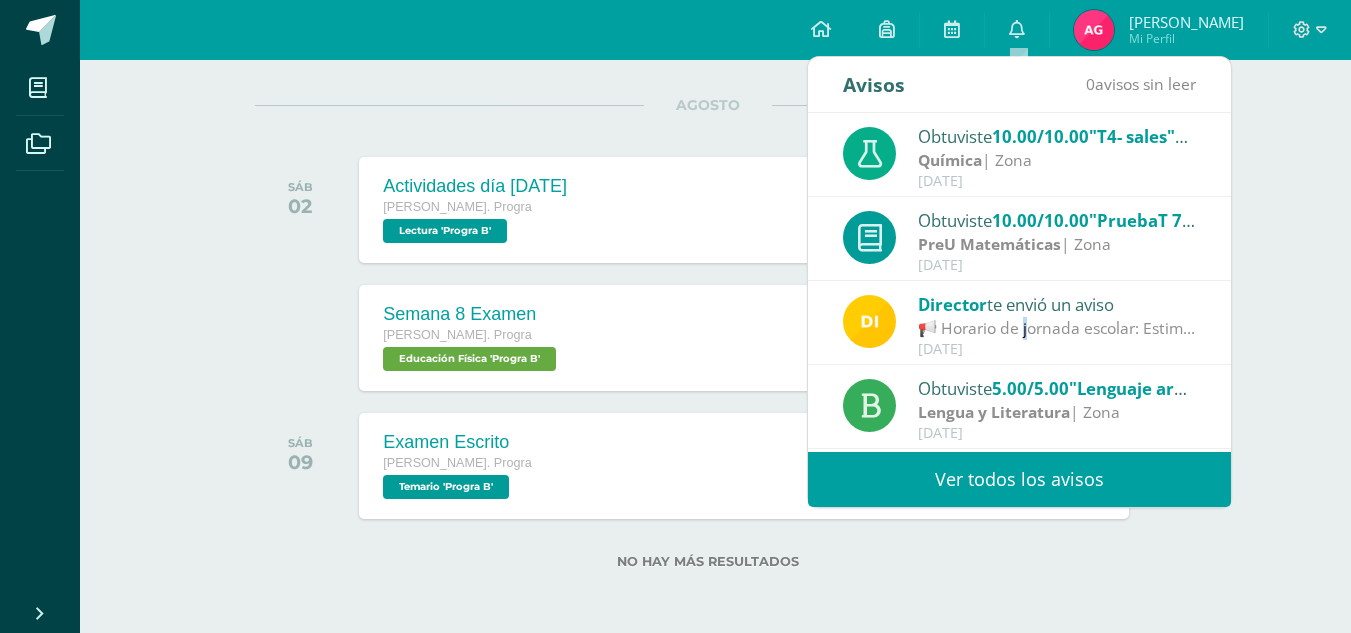 click on "📢 Horario de jornada escolar:
Estimado padres de familia y/o encargados
Compartimos información a tomar en cuenta.
Atentamente;
Dirección General" at bounding box center [1057, 328] 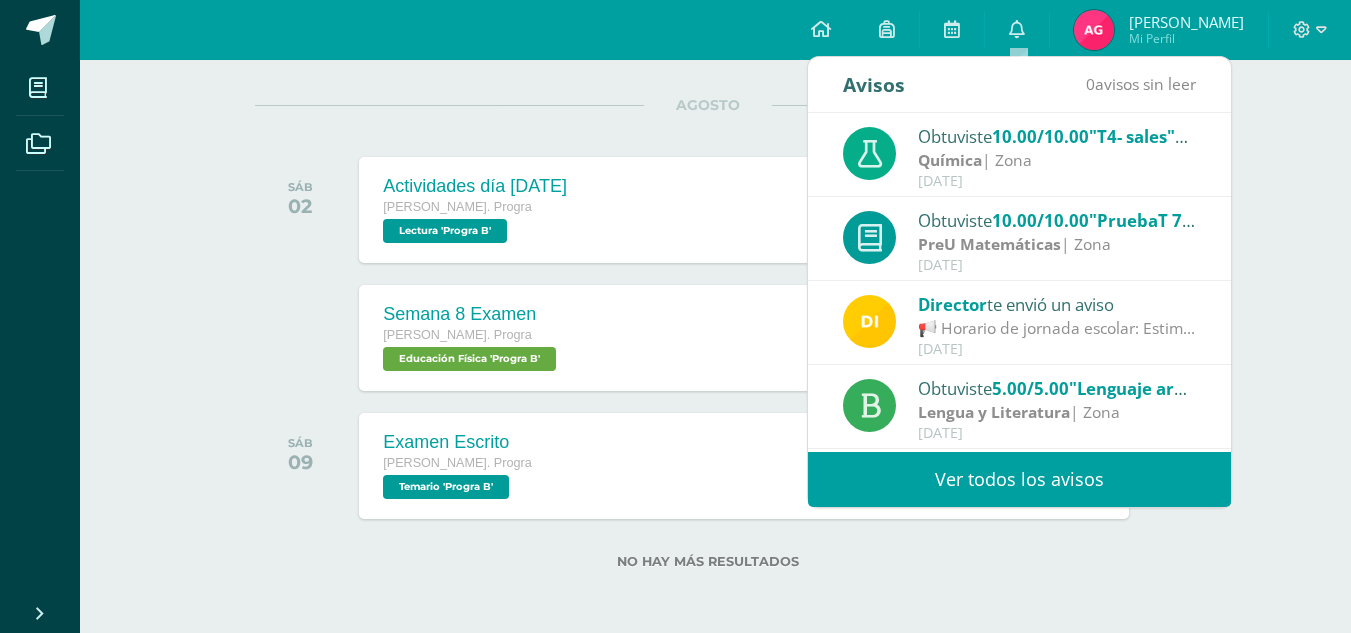 click on "📢 Horario de jornada escolar:
Estimado padres de familia y/o encargados
Compartimos información a tomar en cuenta.
Atentamente;
Dirección General" at bounding box center (1057, 328) 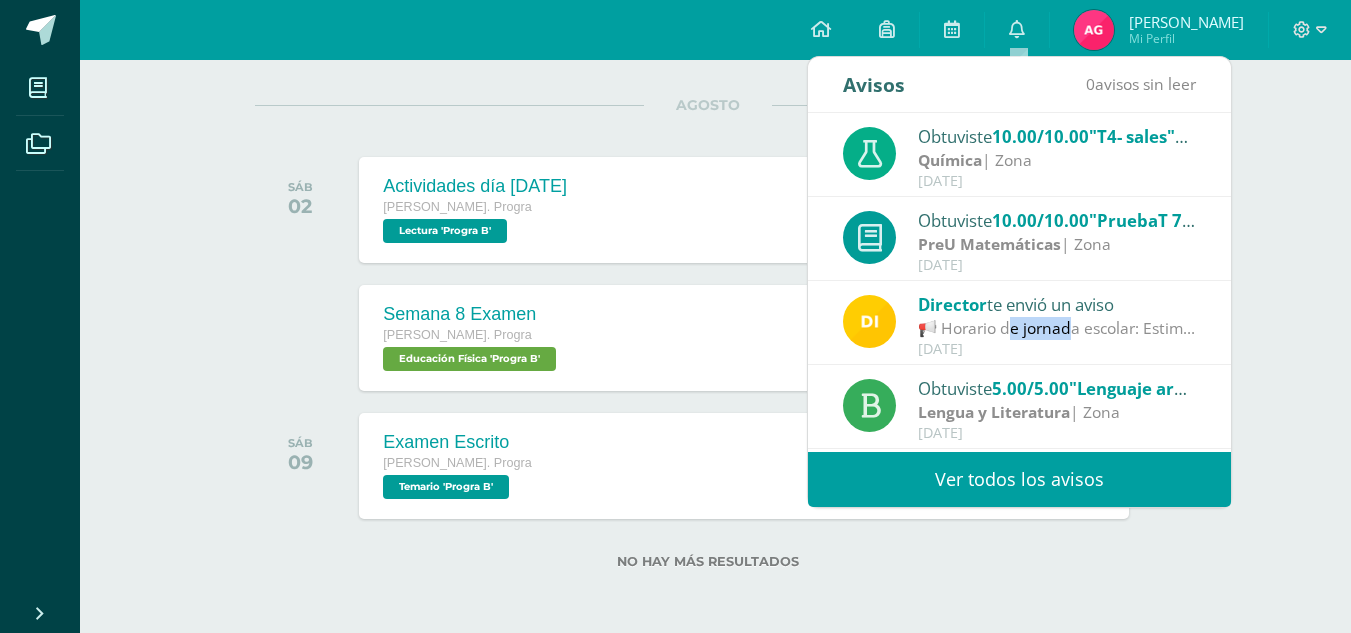 click on "📢 Horario de jornada escolar:
Estimado padres de familia y/o encargados
Compartimos información a tomar en cuenta.
Atentamente;
Dirección General" at bounding box center [1057, 328] 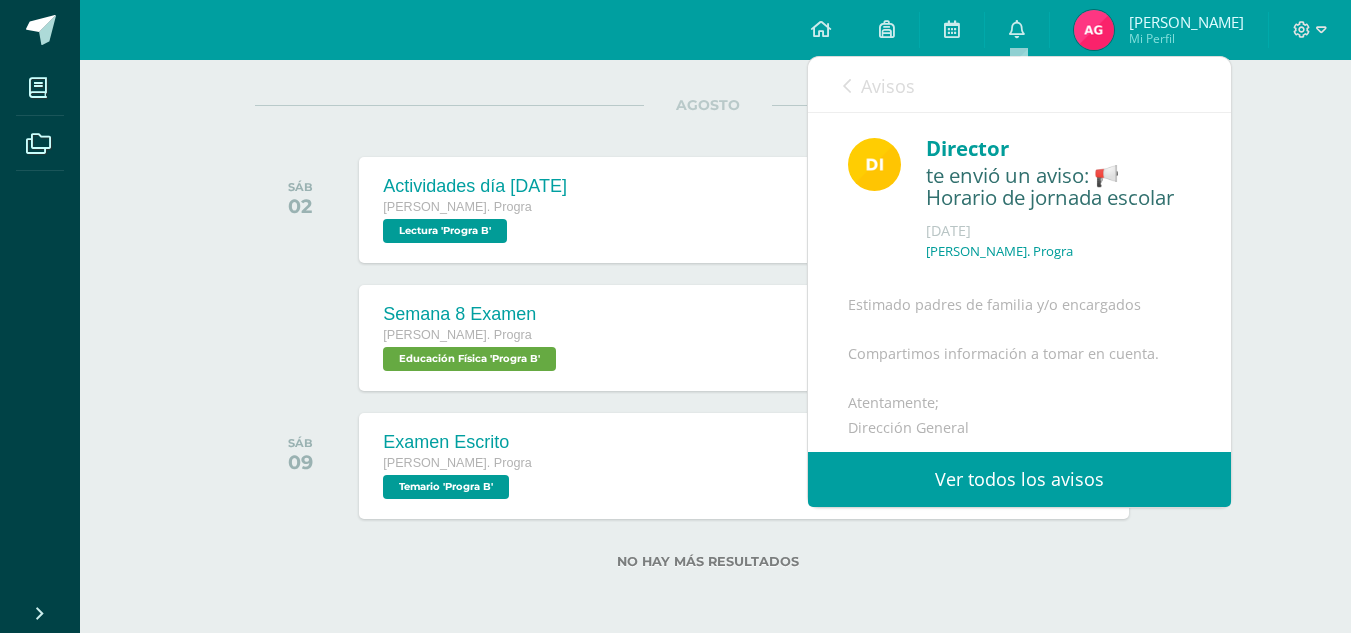 click on "Estimado padres de familia y/o encargados  Compartimos información a tomar en cuenta. Atentamente;  Dirección General
Archivo Adjunto" at bounding box center [1019, 471] 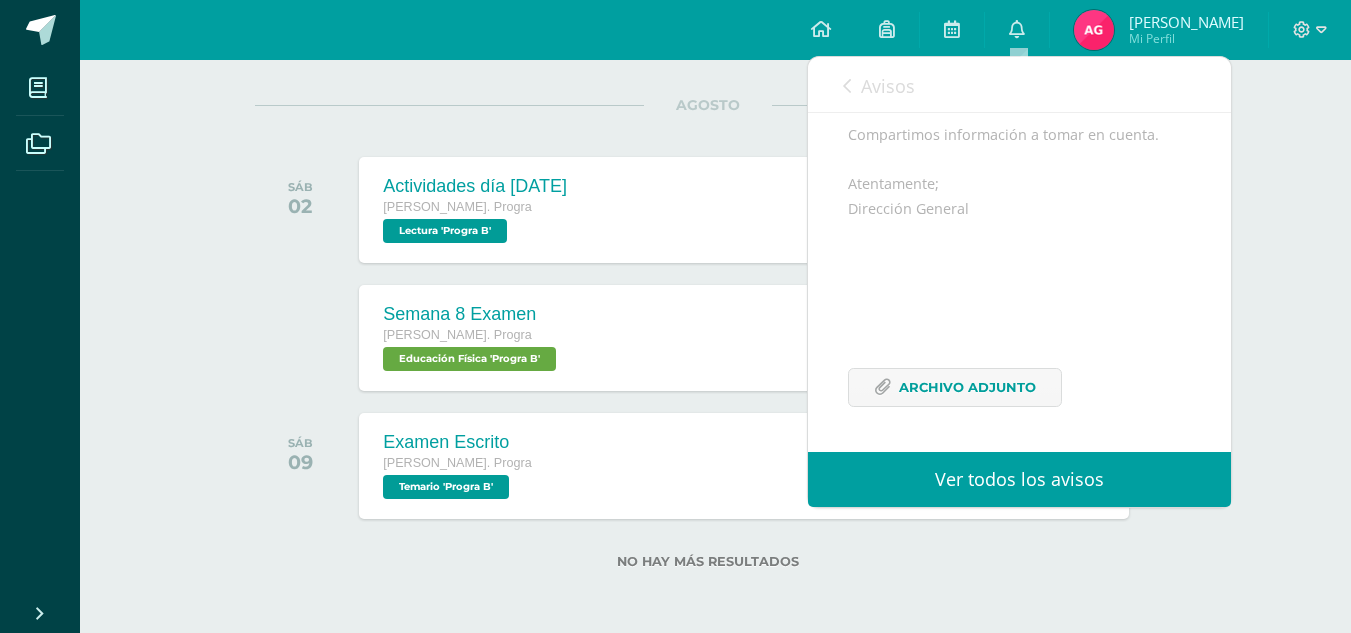 click on "Estimado padres de familia y/o encargados  Compartimos información a tomar en cuenta. Atentamente;  Dirección General
Archivo Adjunto" at bounding box center (1019, 252) 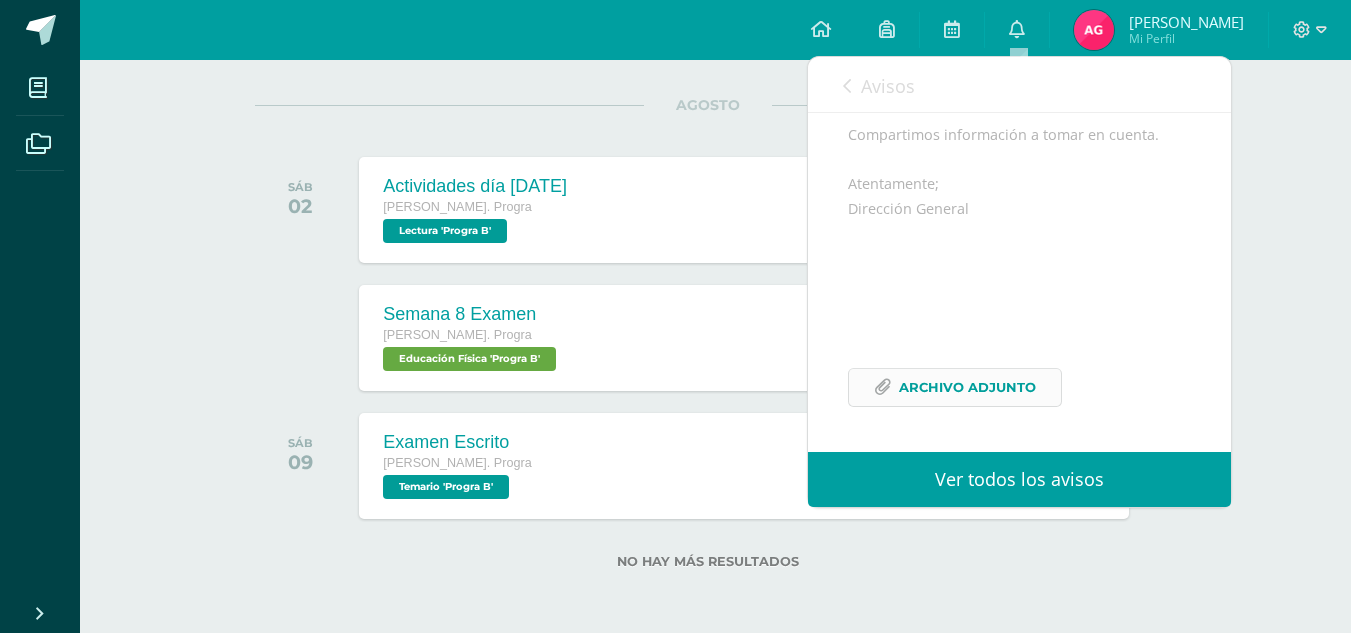 click on "Archivo Adjunto" at bounding box center [967, 387] 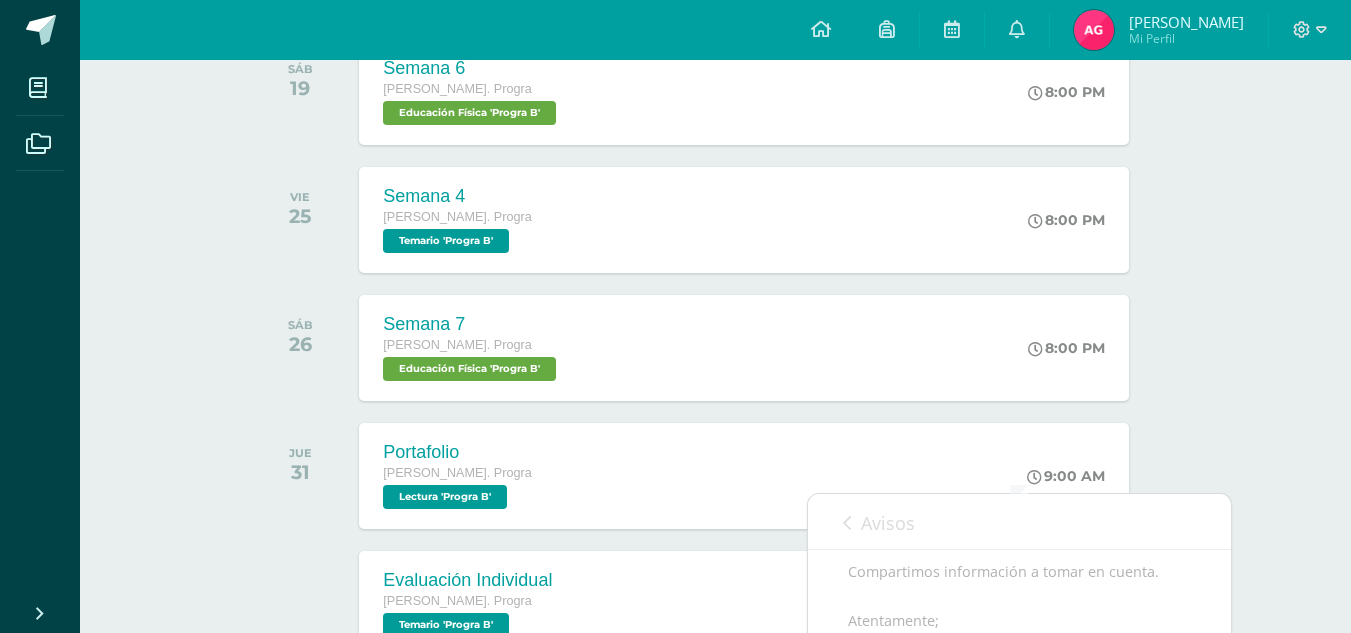 scroll, scrollTop: 962, scrollLeft: 8, axis: both 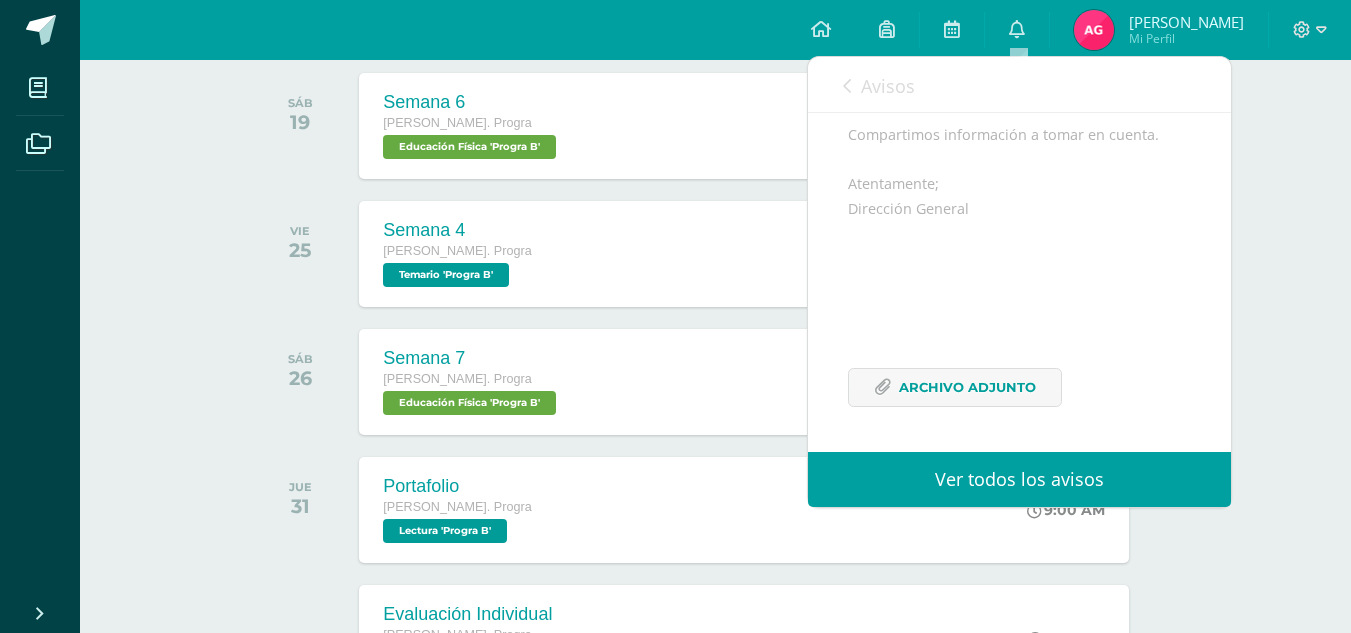 click on "Director
te envió un aviso: 📢 Horario de jornada escolar
Julio 11
Quinto Bach. Progra
Estimado padres de familia y/o encargados  Compartimos información a tomar en cuenta. Atentamente;  Dirección General
Archivo Adjunto" at bounding box center (1019, 173) 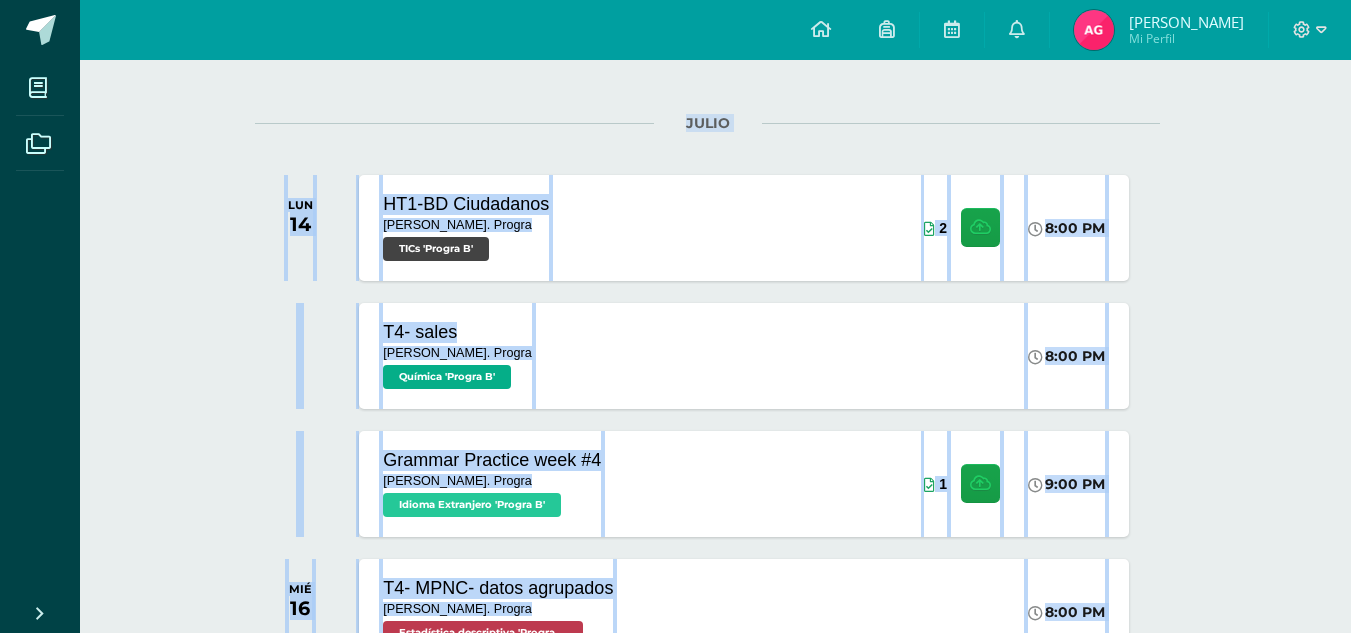 scroll, scrollTop: 0, scrollLeft: 8, axis: horizontal 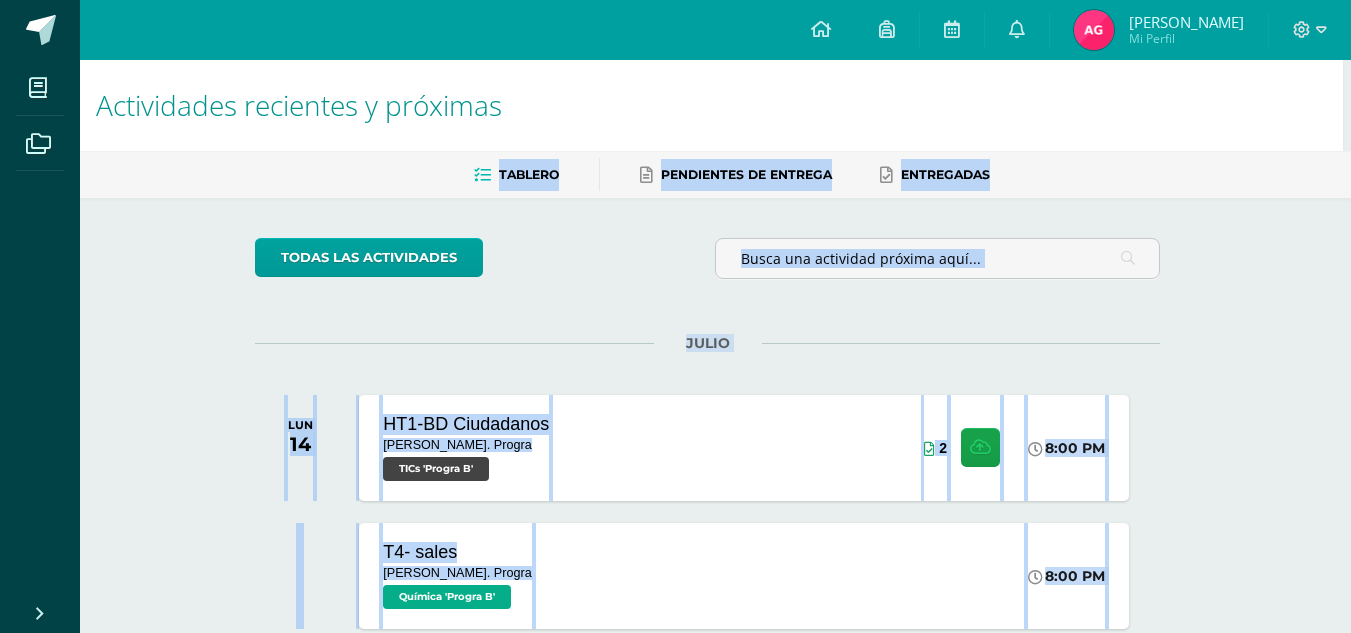 drag, startPoint x: 1262, startPoint y: 211, endPoint x: 1123, endPoint y: -66, distance: 309.91934 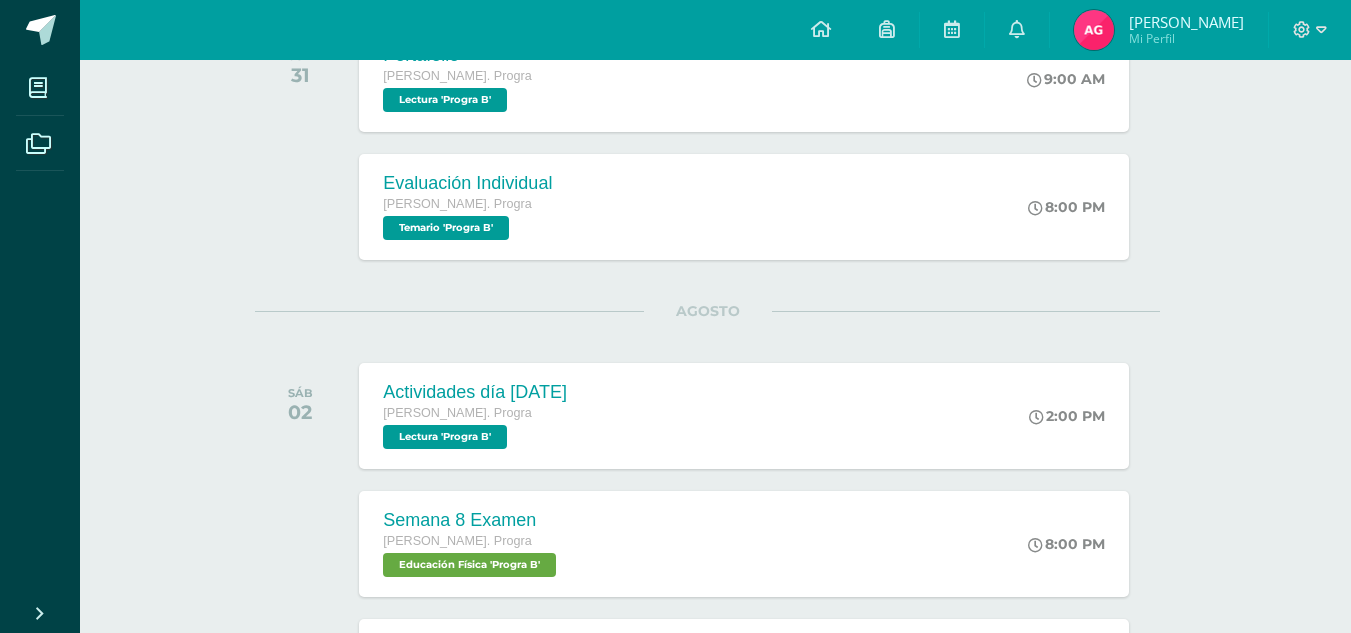 scroll, scrollTop: 1599, scrollLeft: 8, axis: both 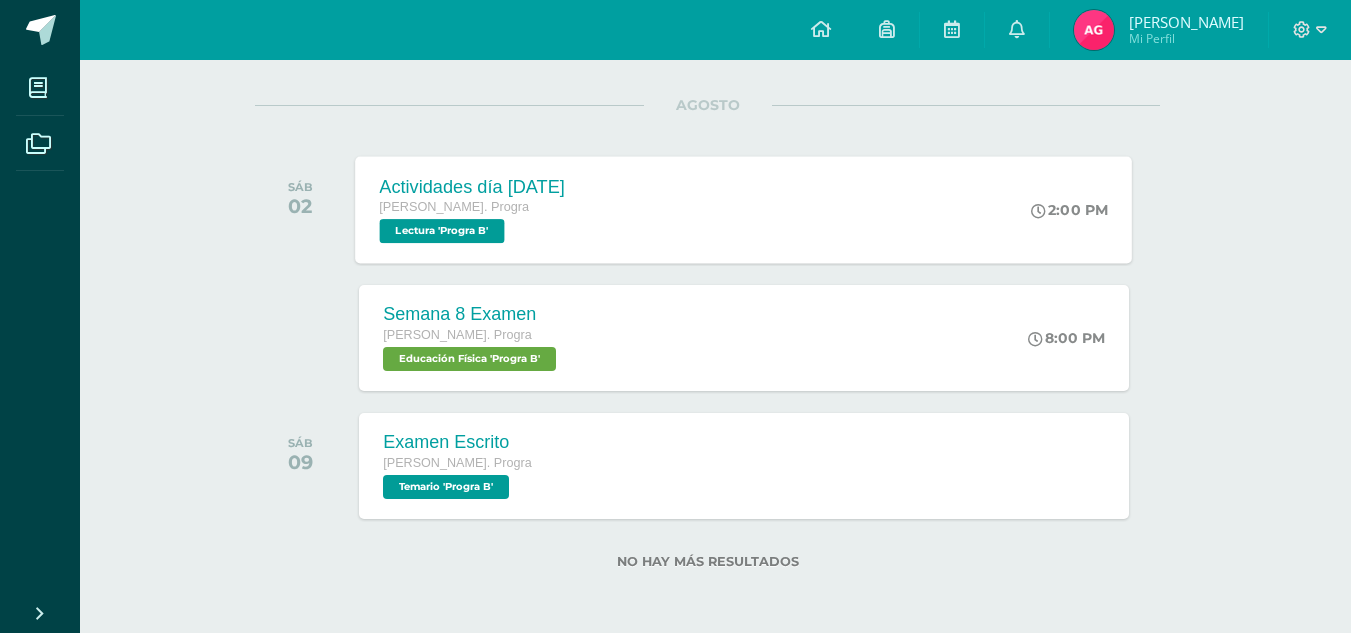 click on "Quinto Bach. Progra
Lectura 'Progra B'" at bounding box center (473, 220) 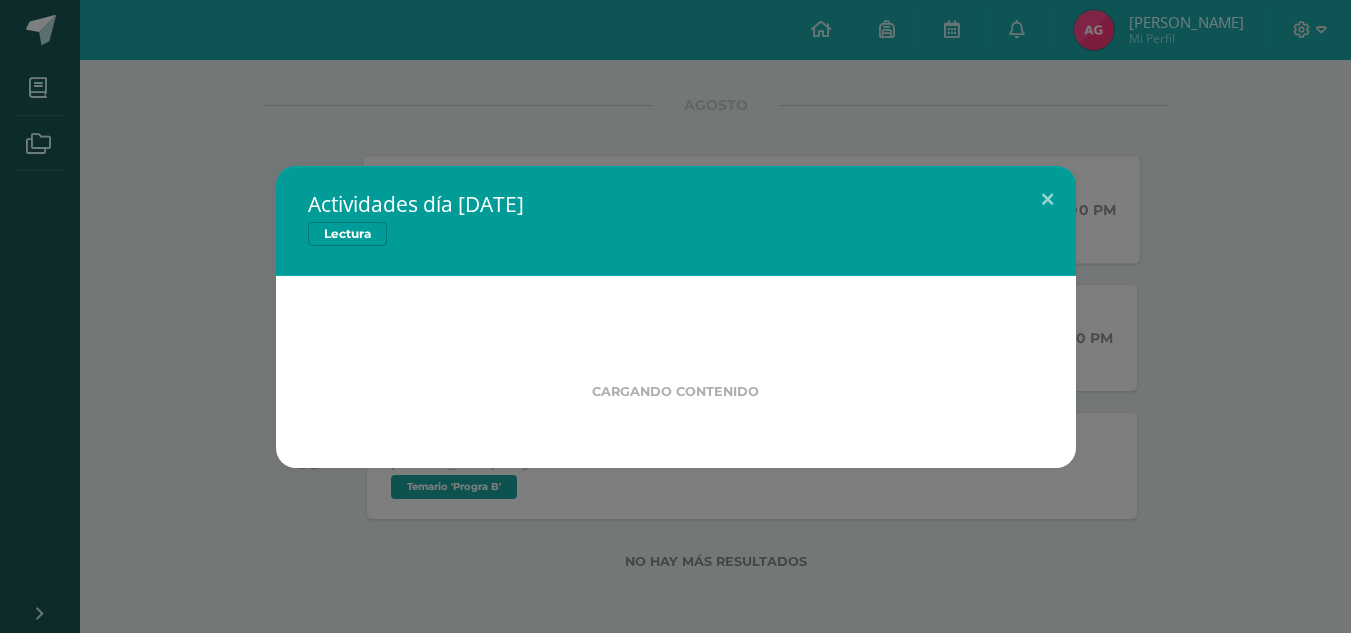 scroll, scrollTop: 1599, scrollLeft: 0, axis: vertical 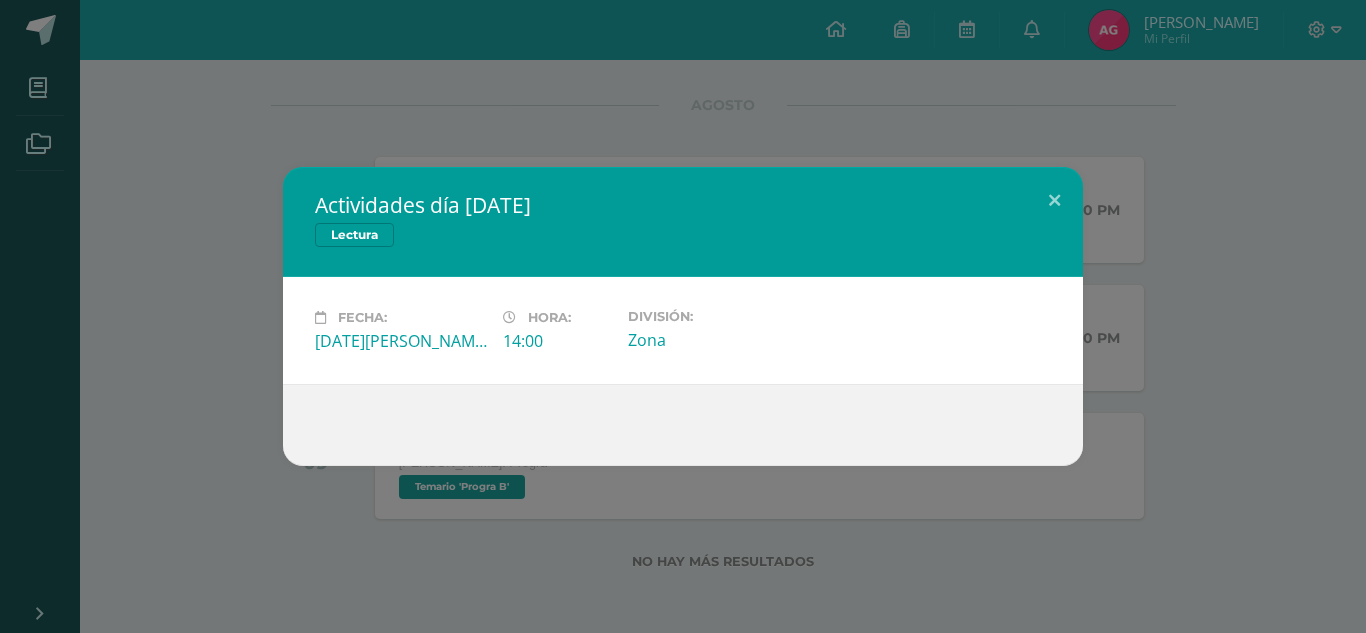 click on "Actividades día sábado
Lectura
Fecha:
Sábado 02 de Agosto
Hora:
14:00
División:
Zona" at bounding box center (683, 316) 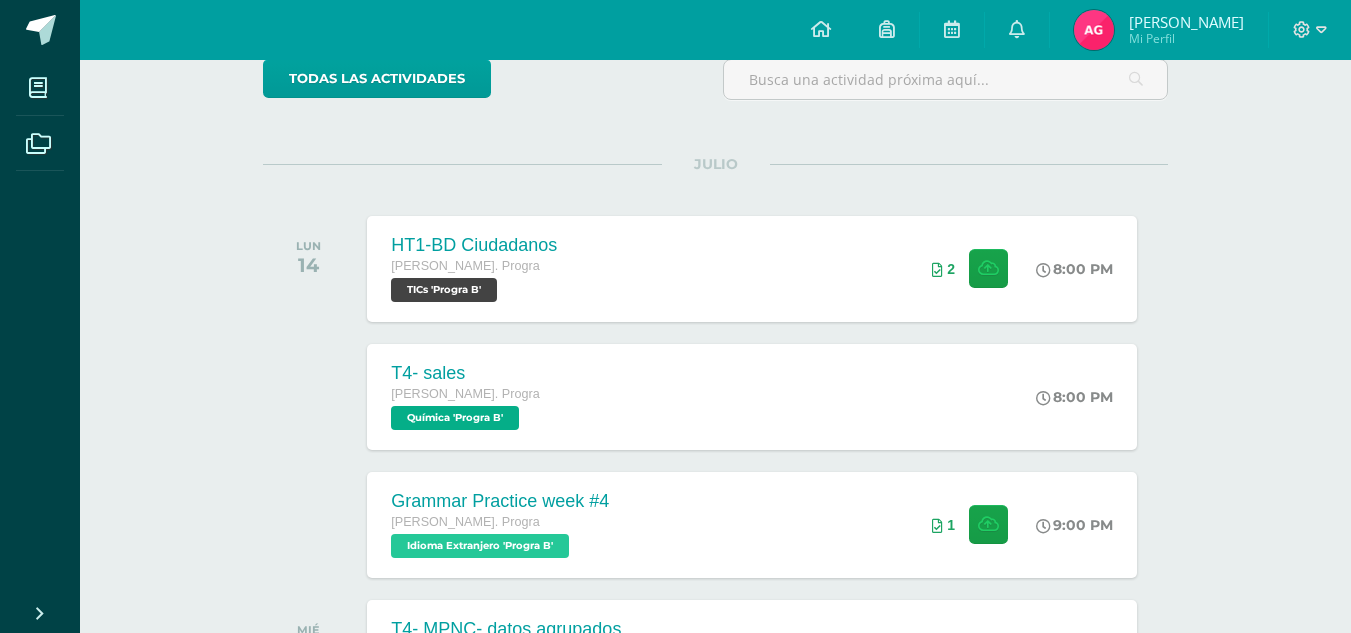 scroll, scrollTop: 0, scrollLeft: 0, axis: both 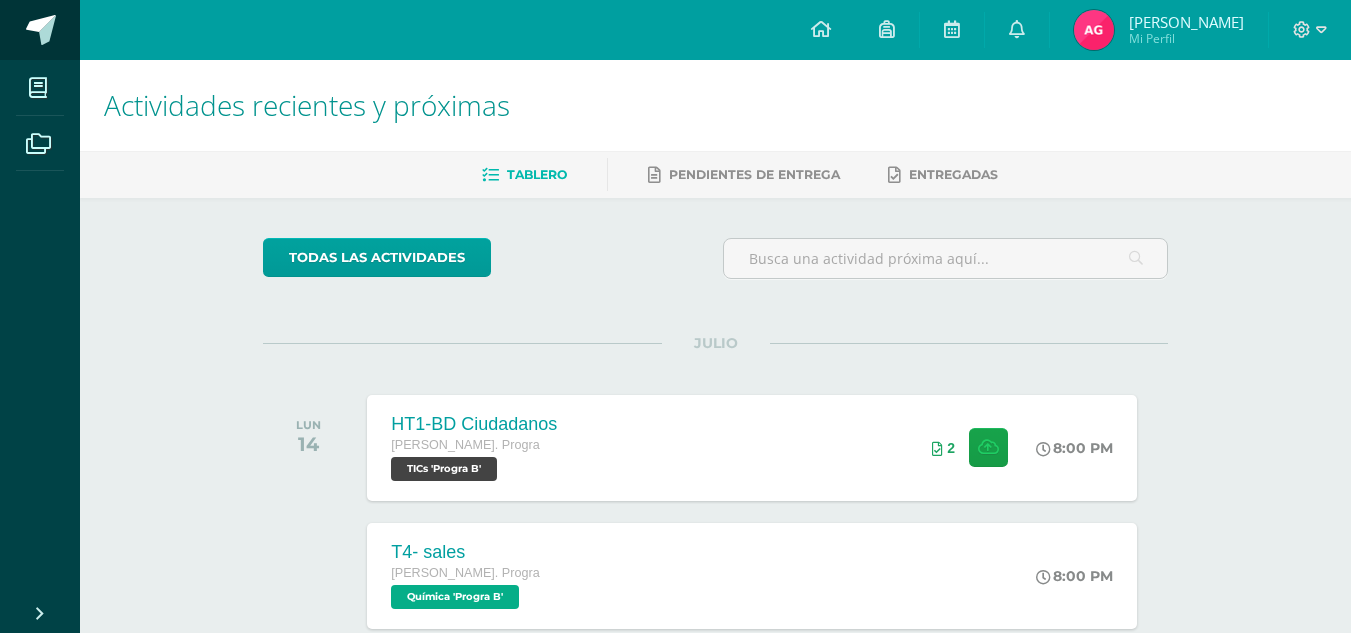 click at bounding box center (110, 31) 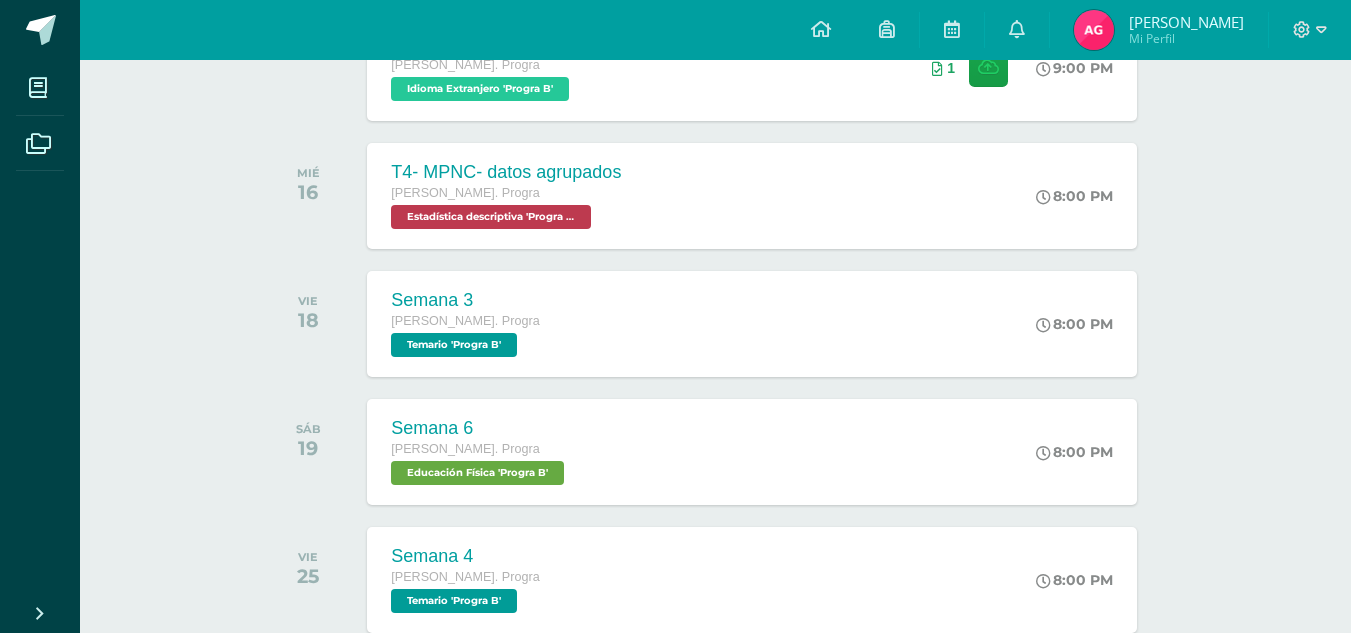 scroll, scrollTop: 637, scrollLeft: 0, axis: vertical 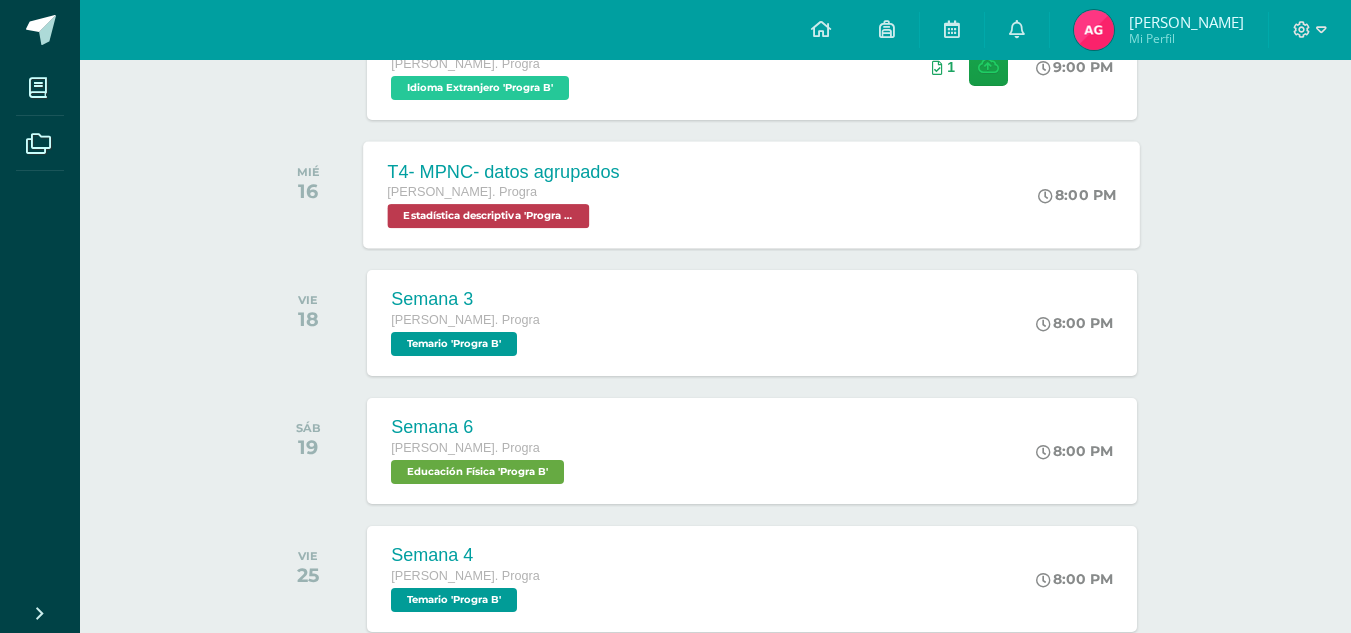 click on "T4- MPNC- datos agrupados" at bounding box center (504, 171) 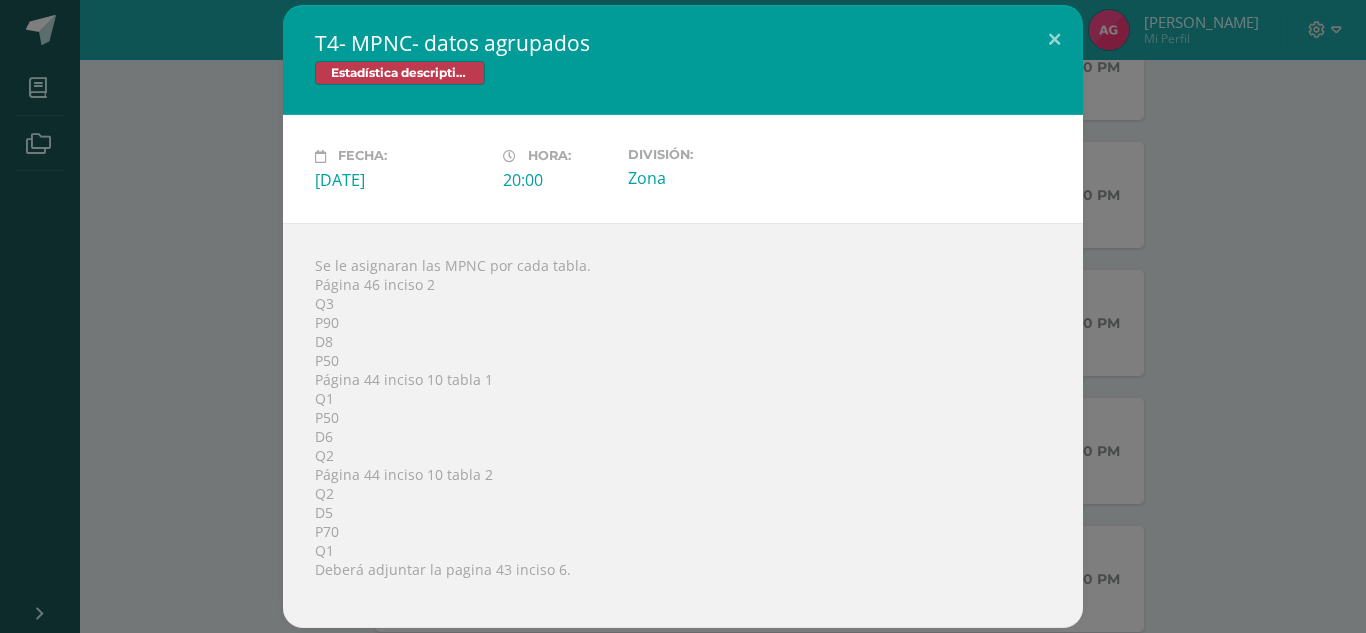 click on "Fecha:
[DATE][PERSON_NAME]:
20:00
División:
Zona" at bounding box center (683, 168) 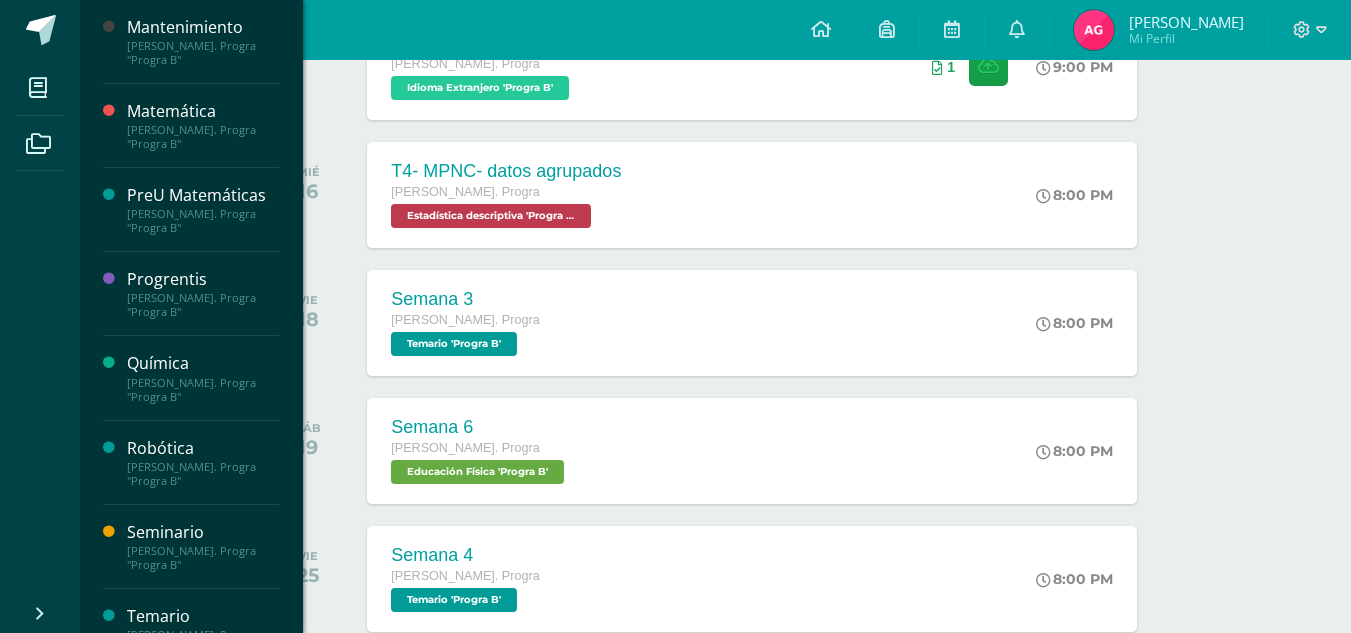 scroll, scrollTop: 843, scrollLeft: 0, axis: vertical 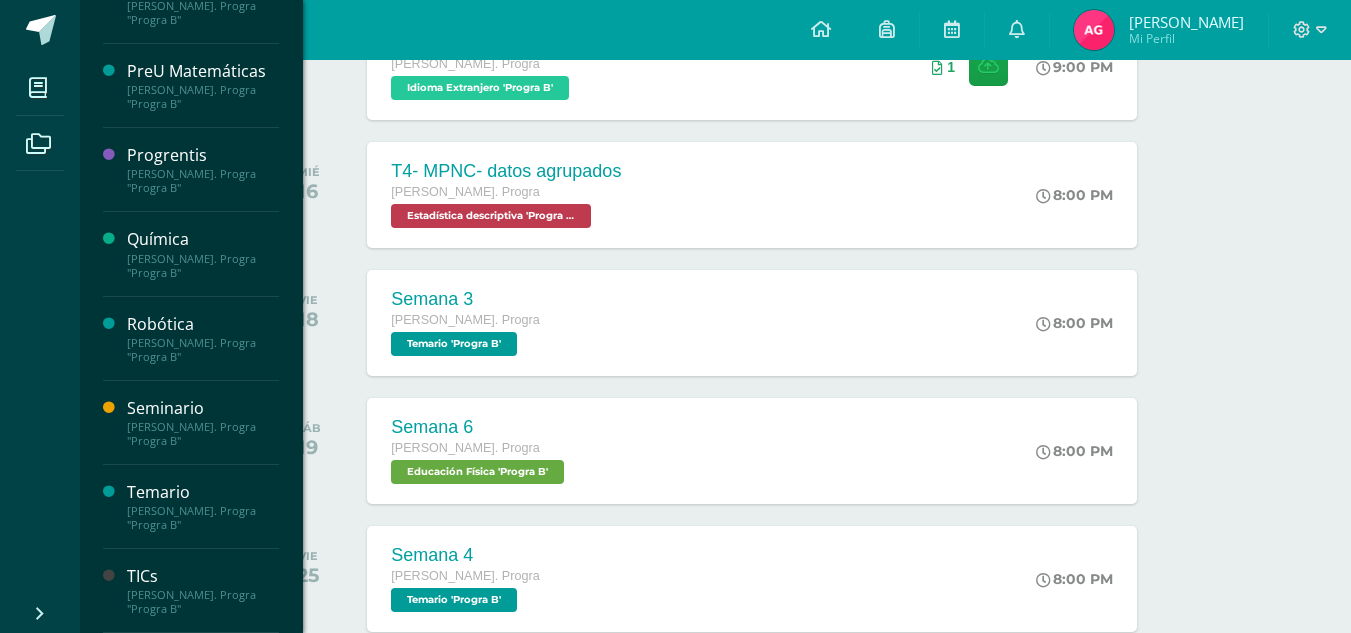 click on "[PERSON_NAME]. Progra
"Progra B"" at bounding box center (203, 602) 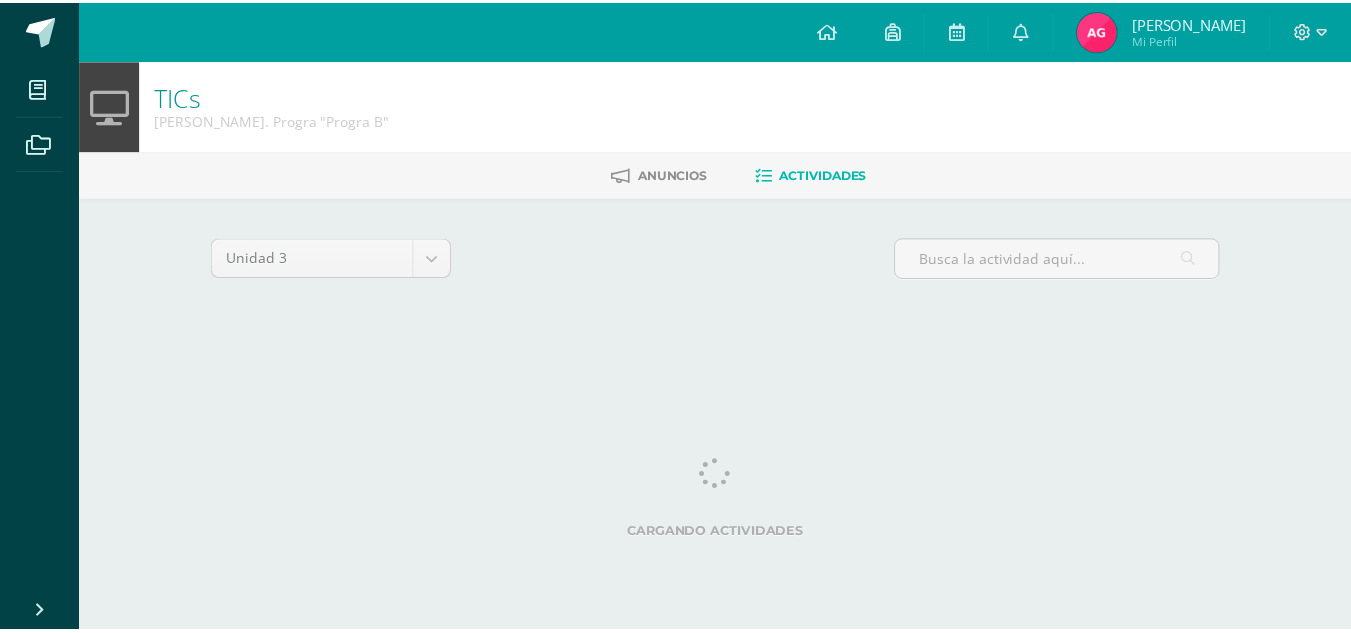 scroll, scrollTop: 0, scrollLeft: 0, axis: both 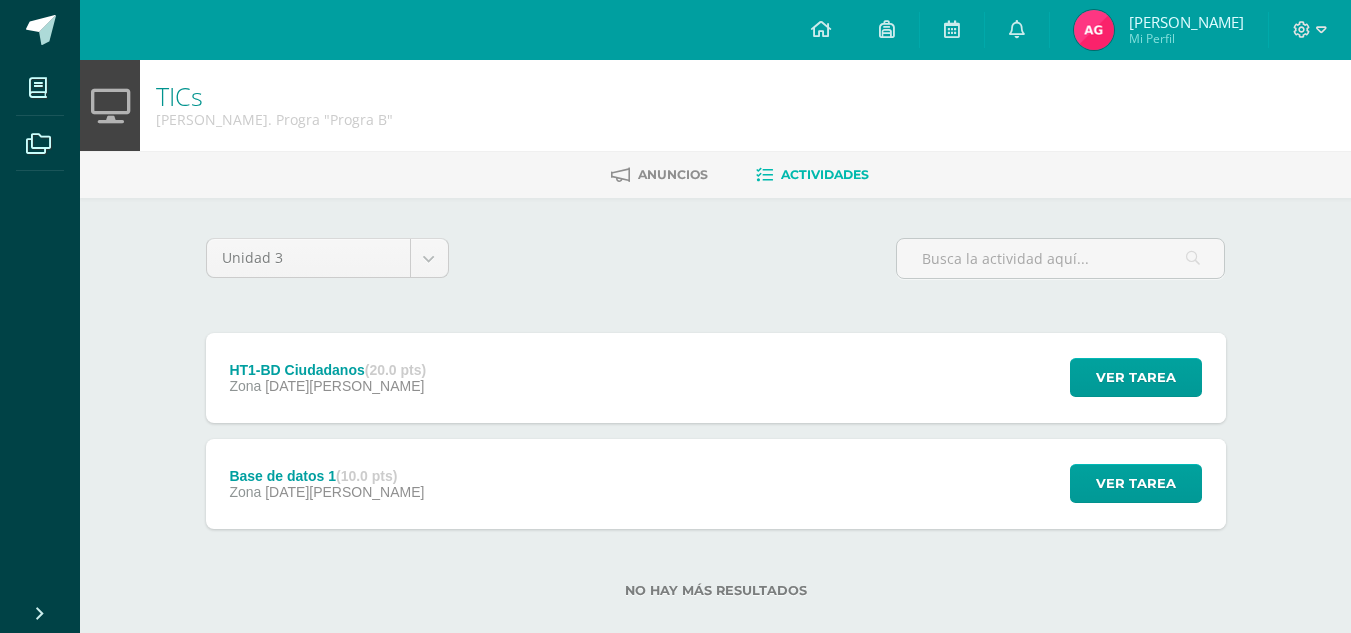 click on "Base de datos 1  (10.0 pts)
Zona
[DATE][PERSON_NAME]" at bounding box center (327, 484) 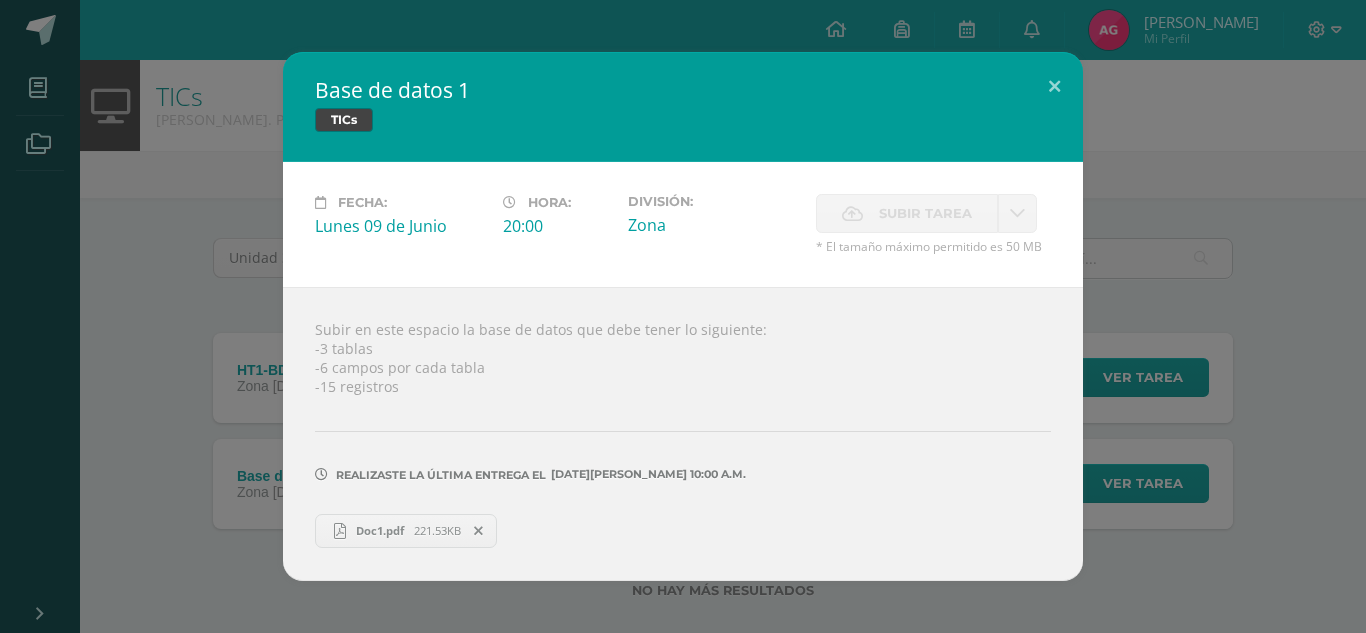 click on "Base de datos 1
TICs
Fecha:
[DATE][PERSON_NAME]
Hora:
20:00
División:
Zona" at bounding box center (683, 316) 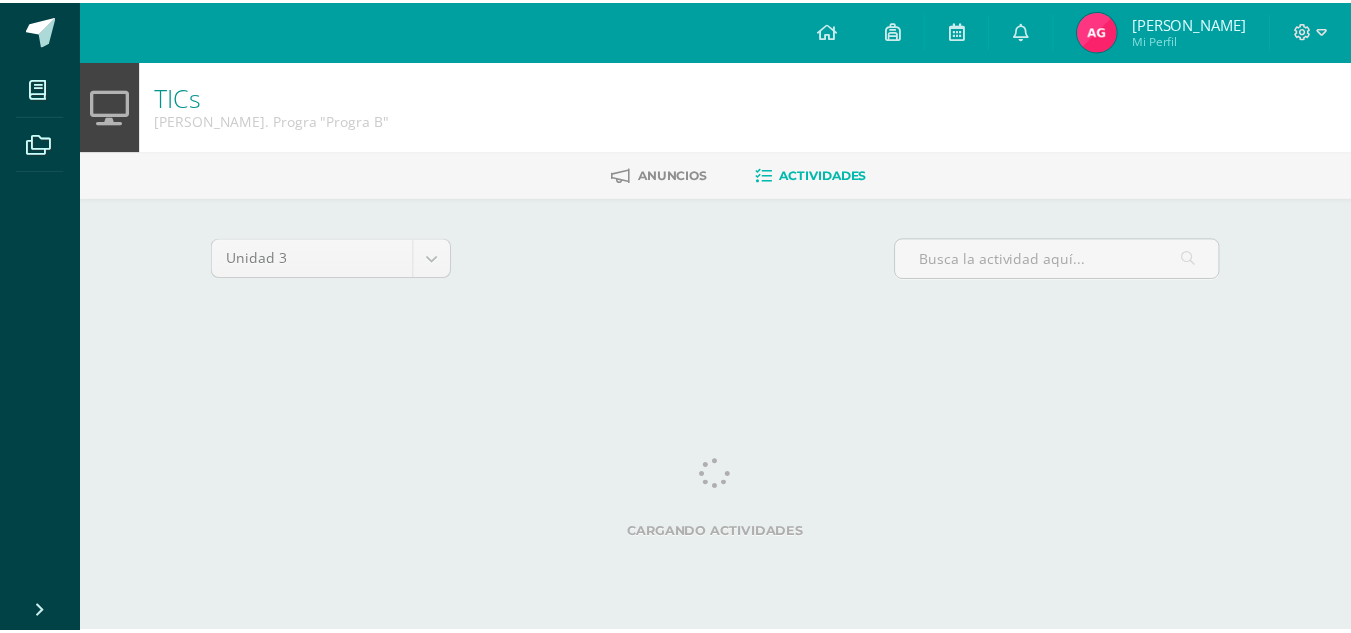 scroll, scrollTop: 0, scrollLeft: 0, axis: both 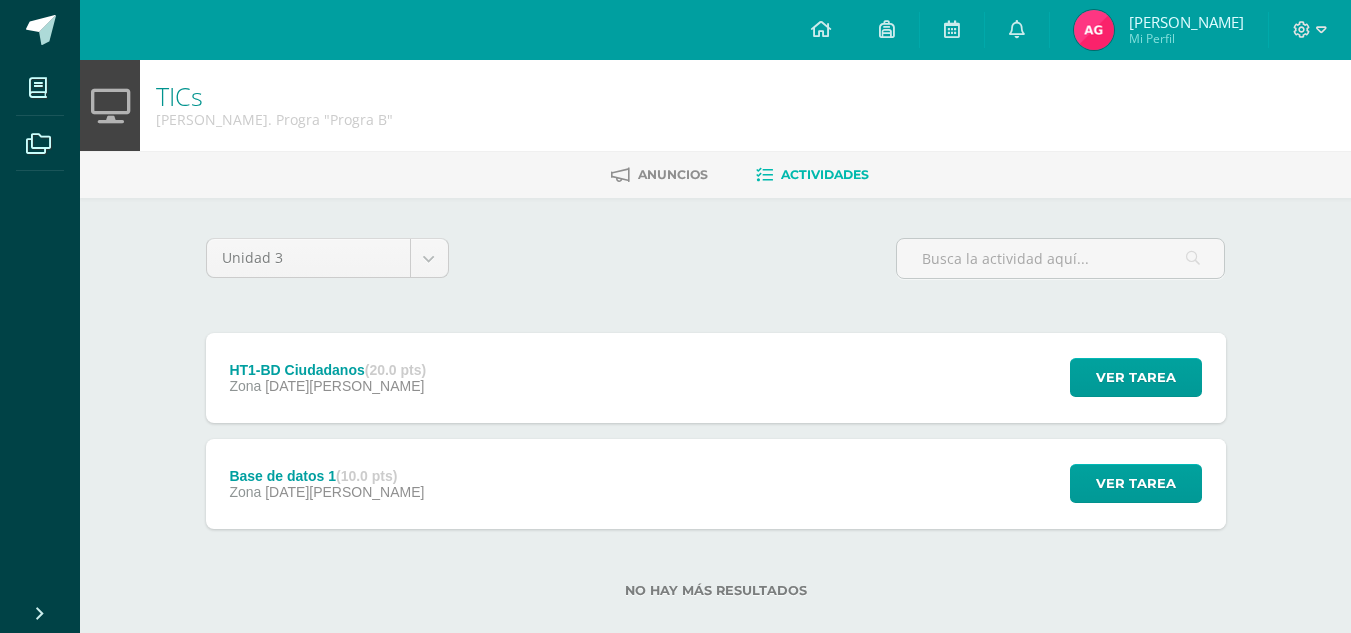 click on "HT1-BD Ciudadanos  (20.0 pts)
Zona
[DATE][PERSON_NAME]
Ver tarea
HT1-BD Ciudadanos
TICs
Cargando contenido" at bounding box center [716, 378] 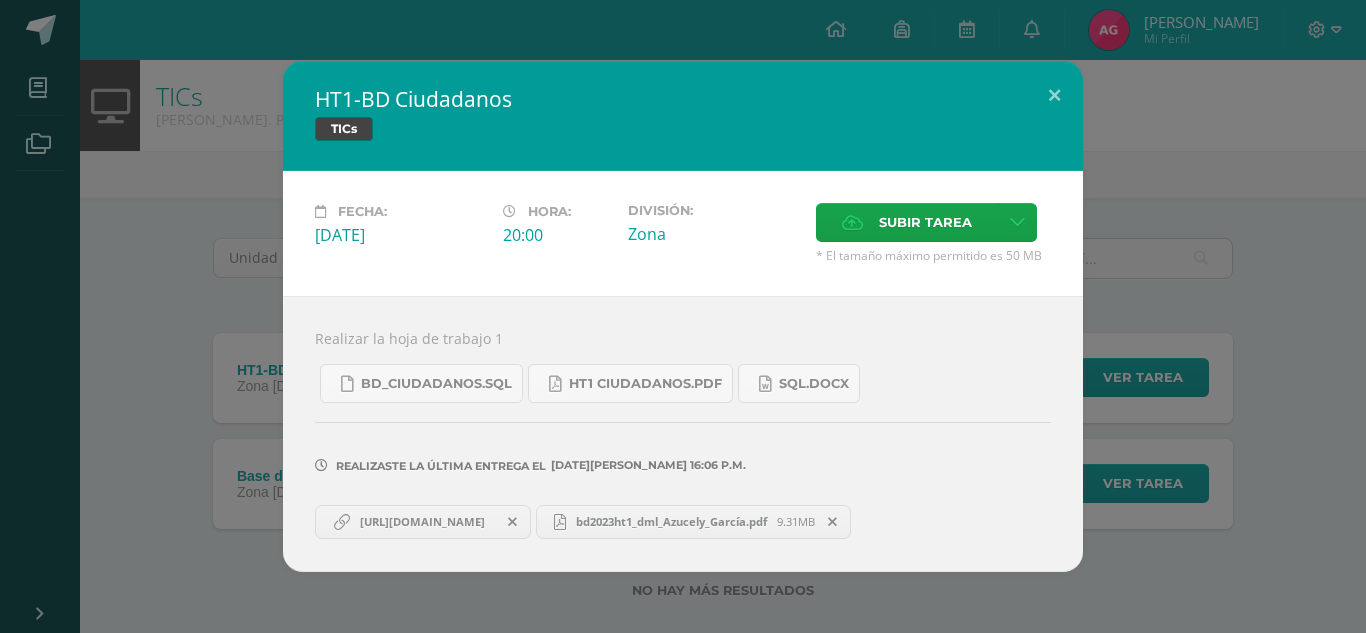 click on "bd_ciudadanos.sql
HT1 CIUDADANOS.pdf
sql.docx" at bounding box center [683, 375] 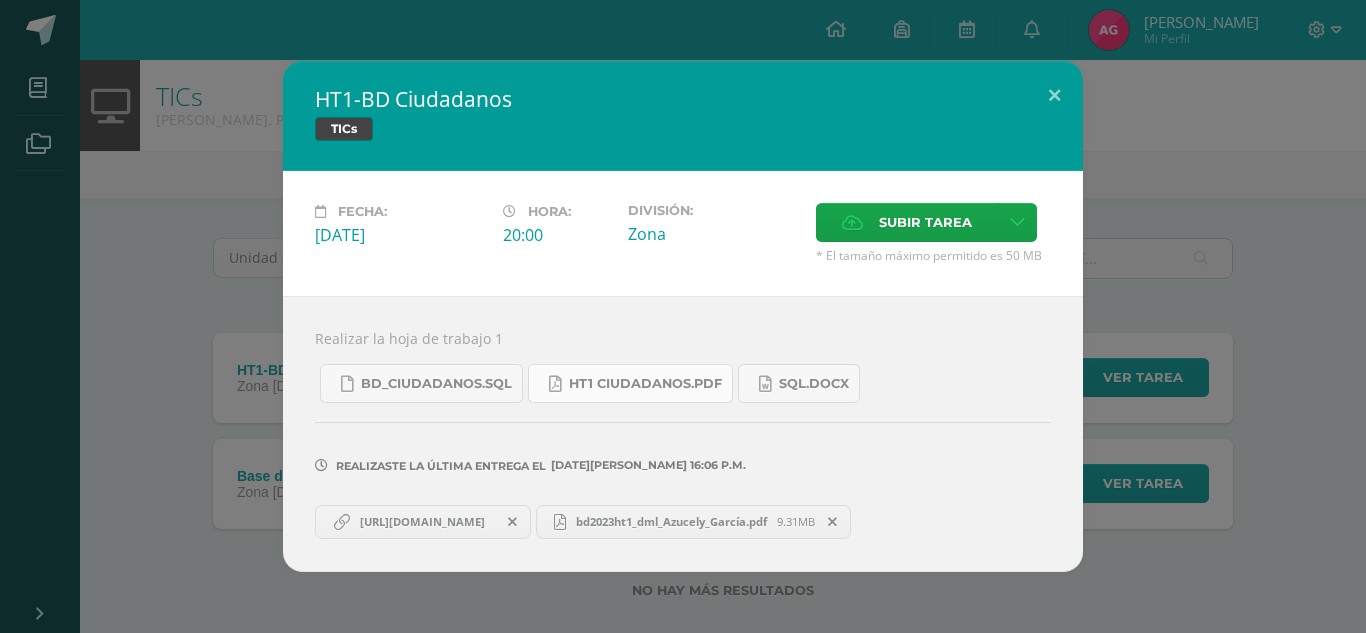 click on "HT1 CIUDADANOS.pdf" at bounding box center [630, 383] 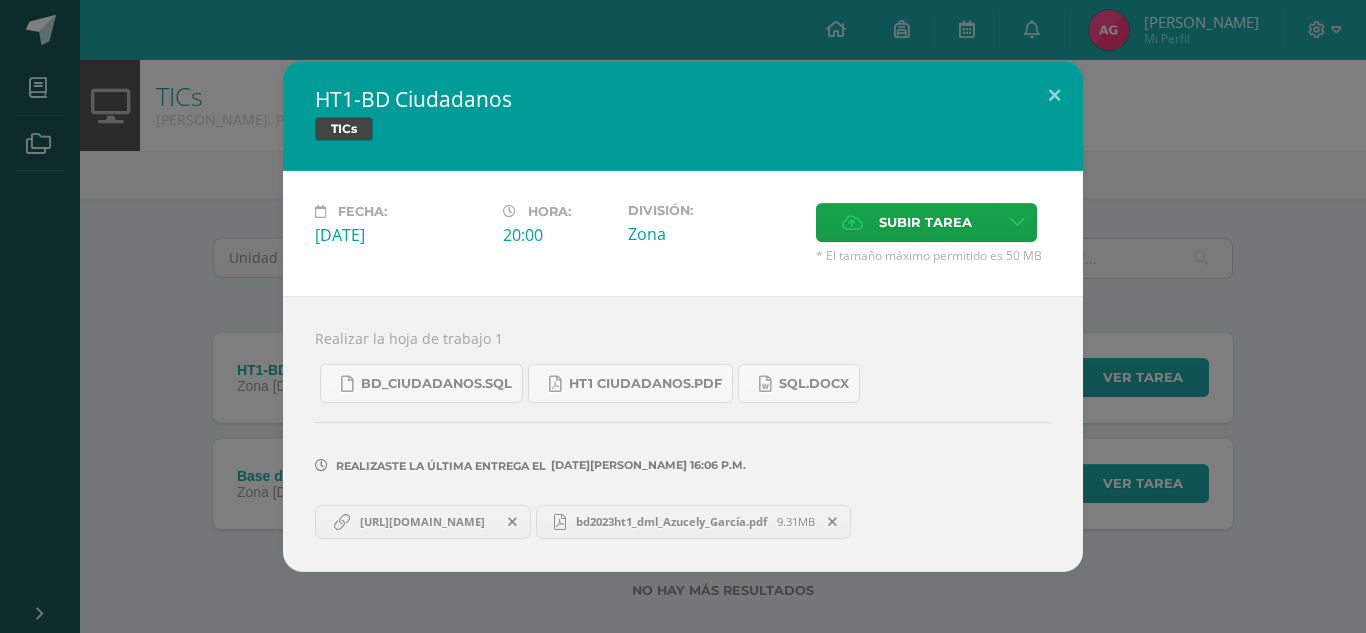 click on "HT1-BD Ciudadanos
TICs
Fecha:
Lunes 14 de Julio
Hora:
20:00
División:
Zona" at bounding box center (683, 316) 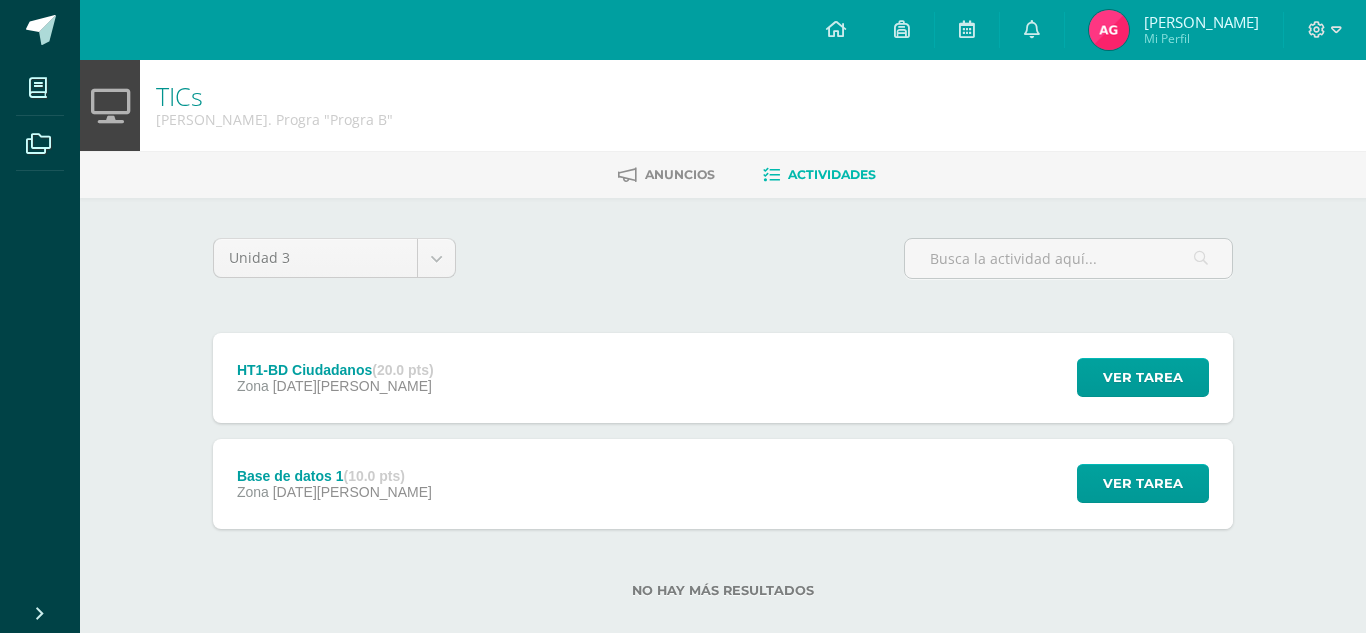 click on "HT1-BD Ciudadanos
TICs
Fecha:
Lunes 14 de Julio
Hora:
20:00
División:
Zona" at bounding box center (683, 316) 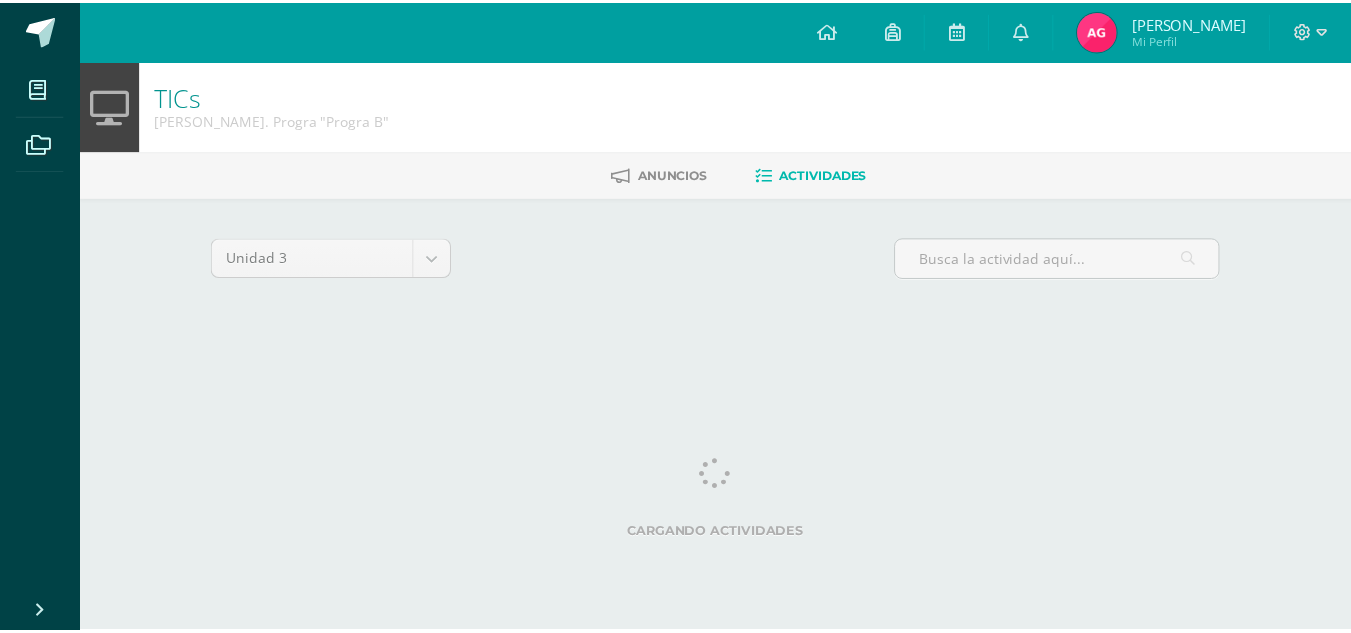 scroll, scrollTop: 0, scrollLeft: 0, axis: both 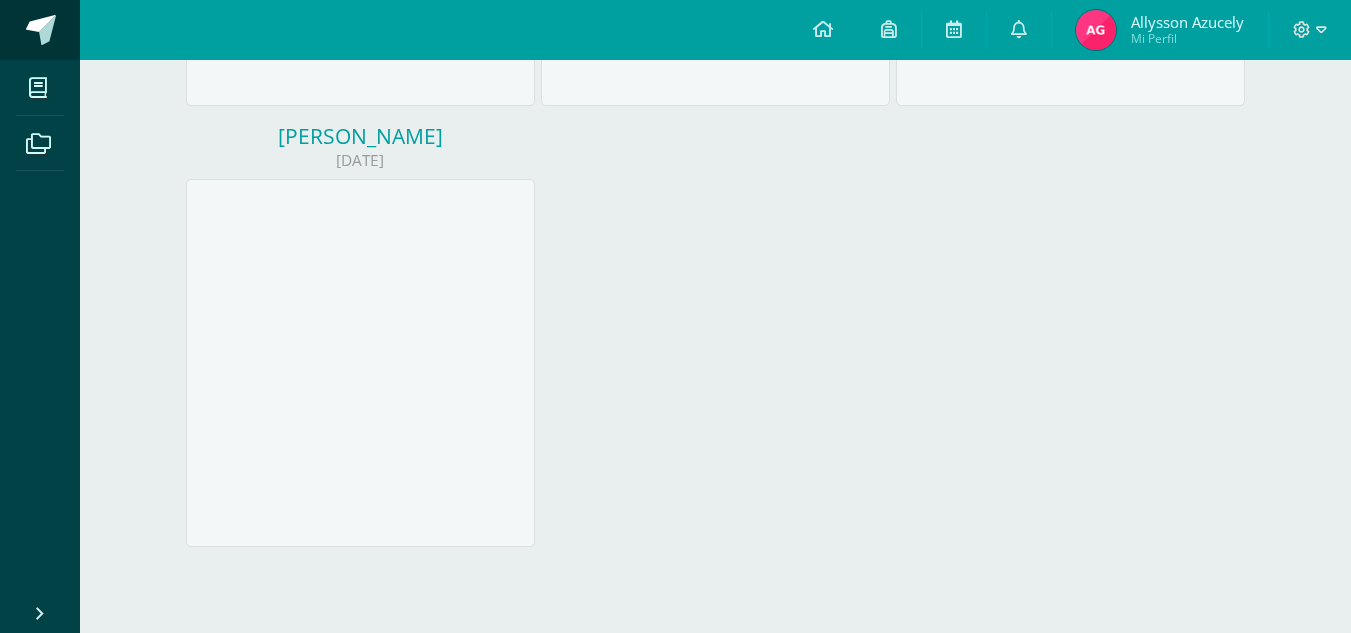 click at bounding box center [110, 31] 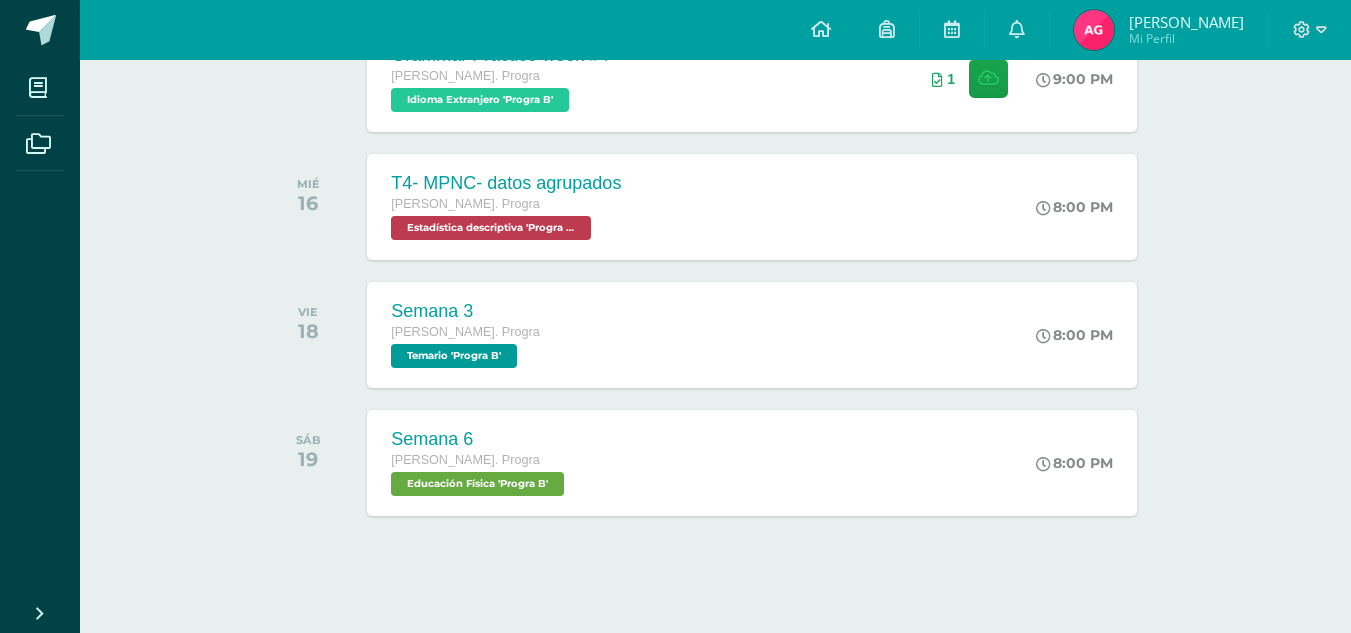 scroll, scrollTop: 634, scrollLeft: 0, axis: vertical 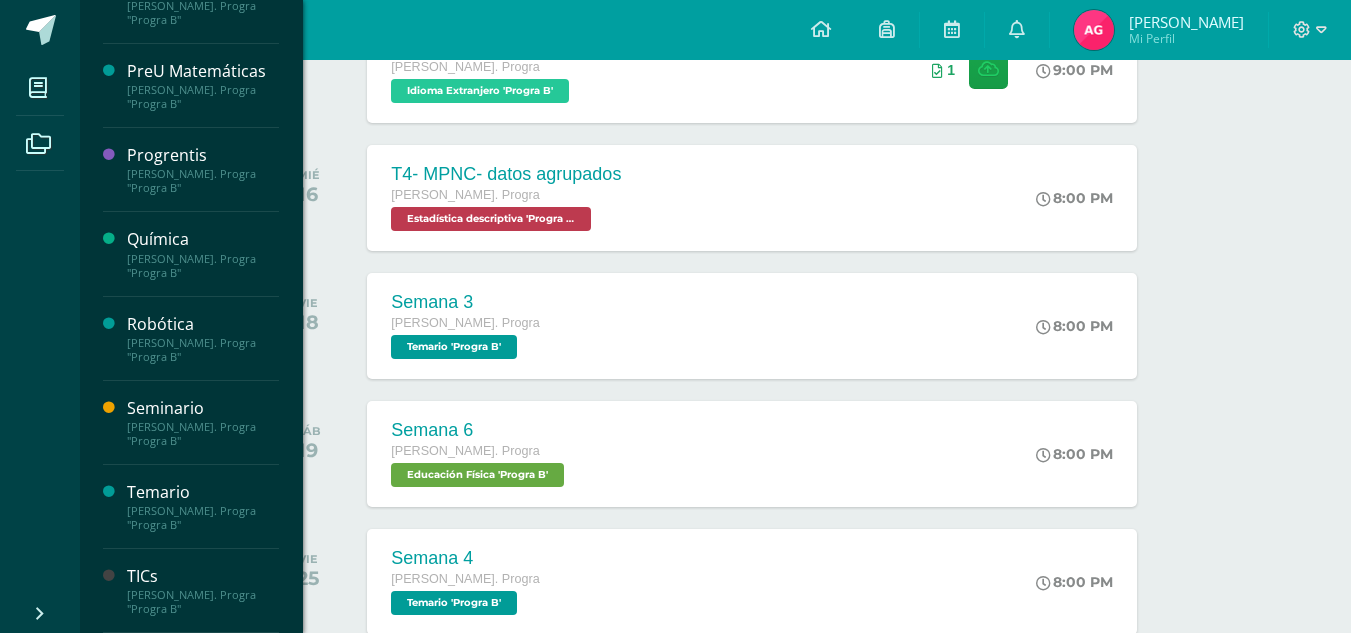 click on "[PERSON_NAME]. Progra
"Progra B"" at bounding box center [203, 602] 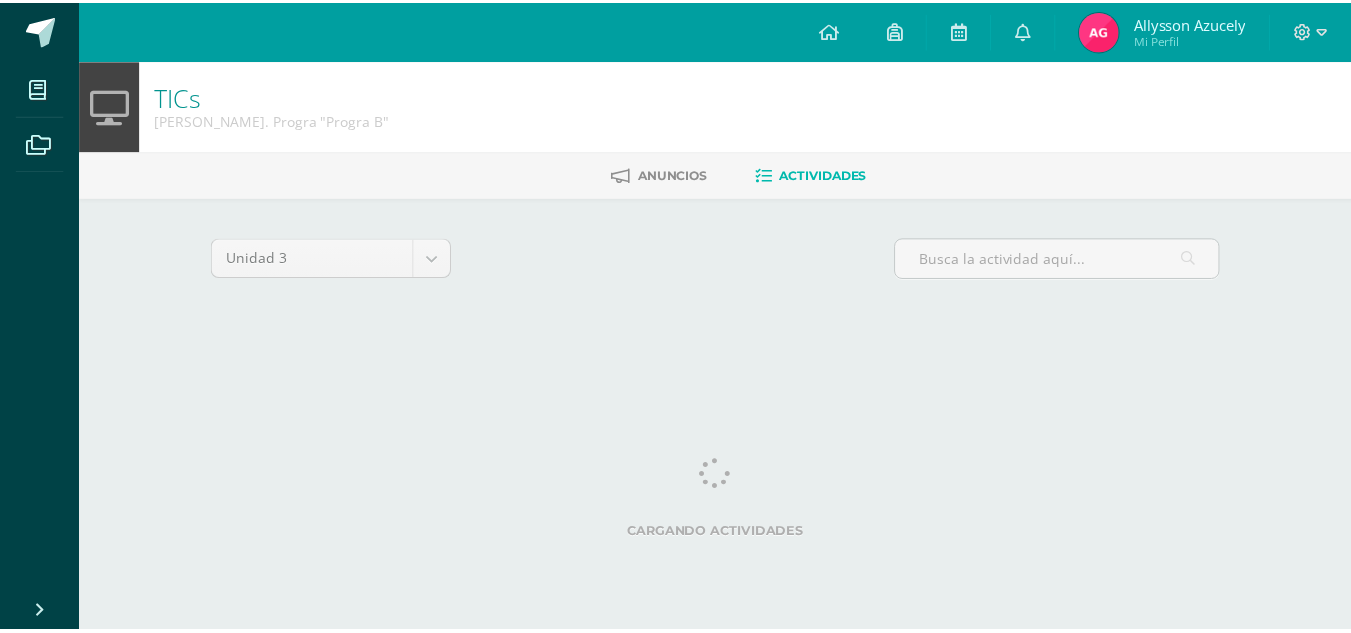 scroll, scrollTop: 0, scrollLeft: 0, axis: both 